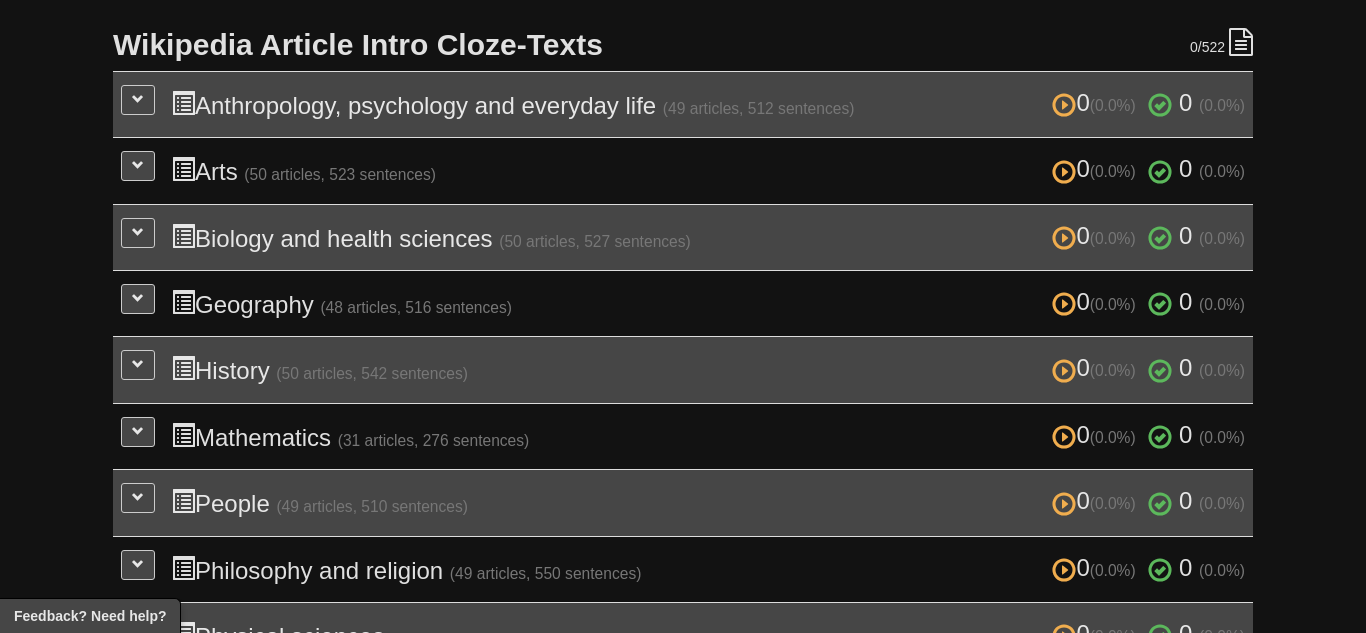 scroll, scrollTop: 468, scrollLeft: 0, axis: vertical 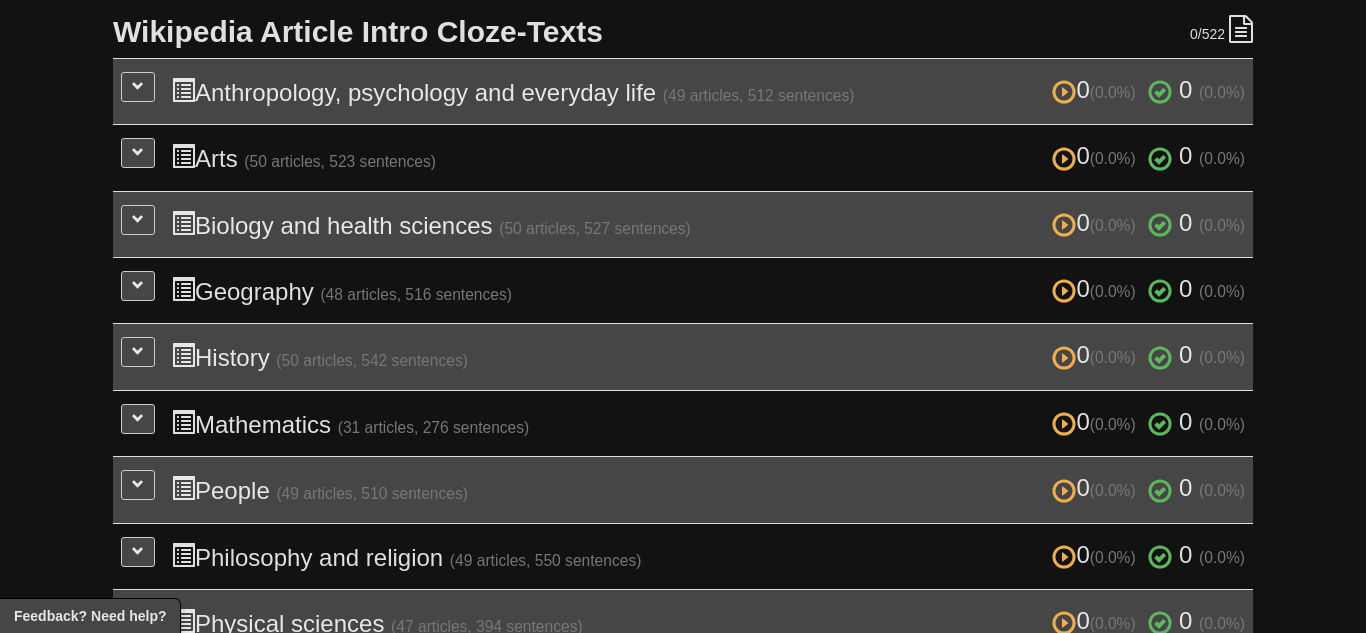 click on "Dashboard
Clozemaster
SmallCloud9180
/
Toggle Dropdown
Dashboard
Leaderboard
Activity Feed
Notifications
Profile
Discussions
Español
/
English
Streak:
10
Review:
20
Daily Goal:  0 /10
Languages
Account
Logout
SmallCloud9180
/
Toggle Dropdown
Dashboard
Leaderboard
Activity Feed
Notifications
Profile
Discussions
Español
/
English
Streak:
10
Review:
20
Daily Goal:  0 /10
Languages
Account
Logout
clozemaster
Cloze-Reading
Learning Spanish from English
Clozemaster Challenge: Cloze-read 5000 sentences.  Progress: 0 / 5000 (0.000%)
0 /0
My Cloze-Texts
New
in beta
0 /522" at bounding box center [683, 170] 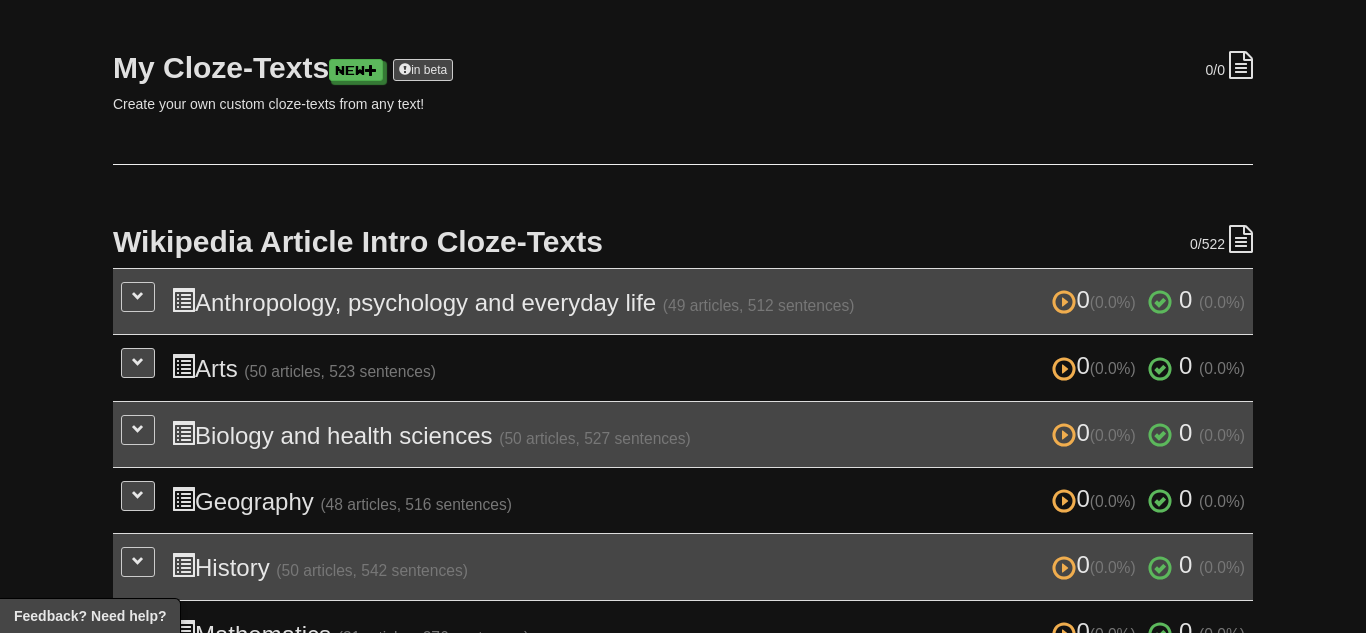 scroll, scrollTop: 263, scrollLeft: 0, axis: vertical 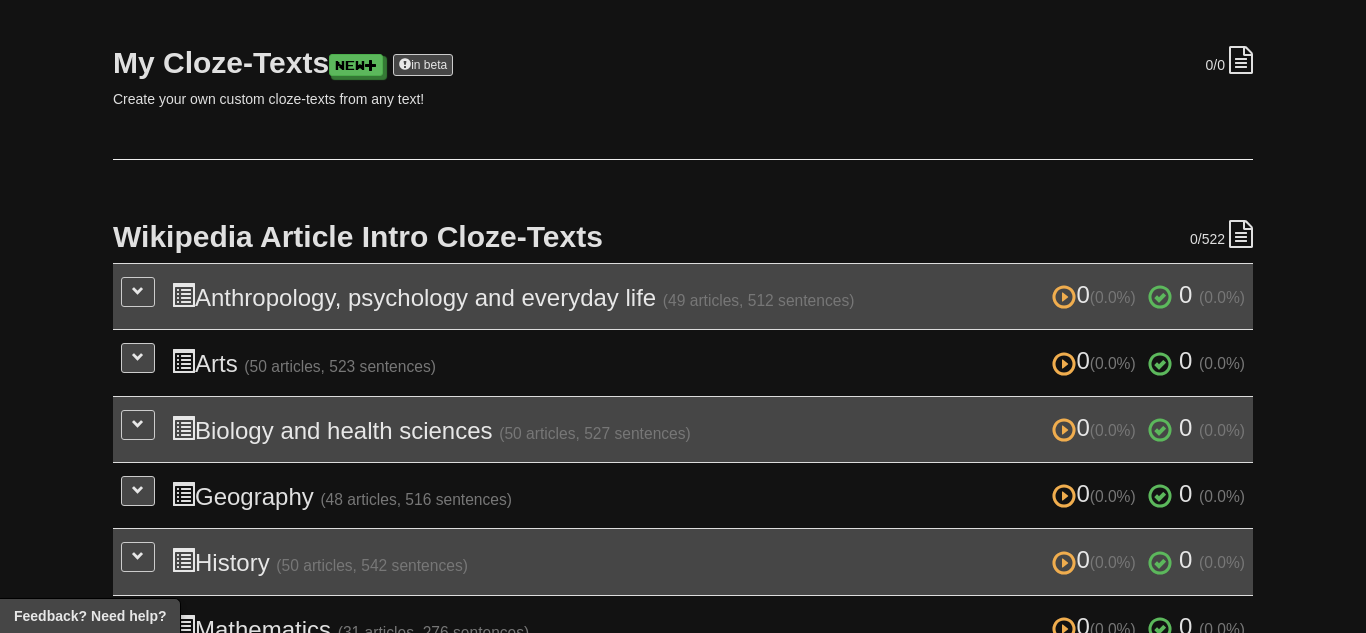 click on "0
(0.0%)
0
(0.0%)
Anthropology, psychology and everyday life
(49 articles, 512 sentences)
0
(0.0%)
0
(0.0%)
Loading..." at bounding box center (683, 296) 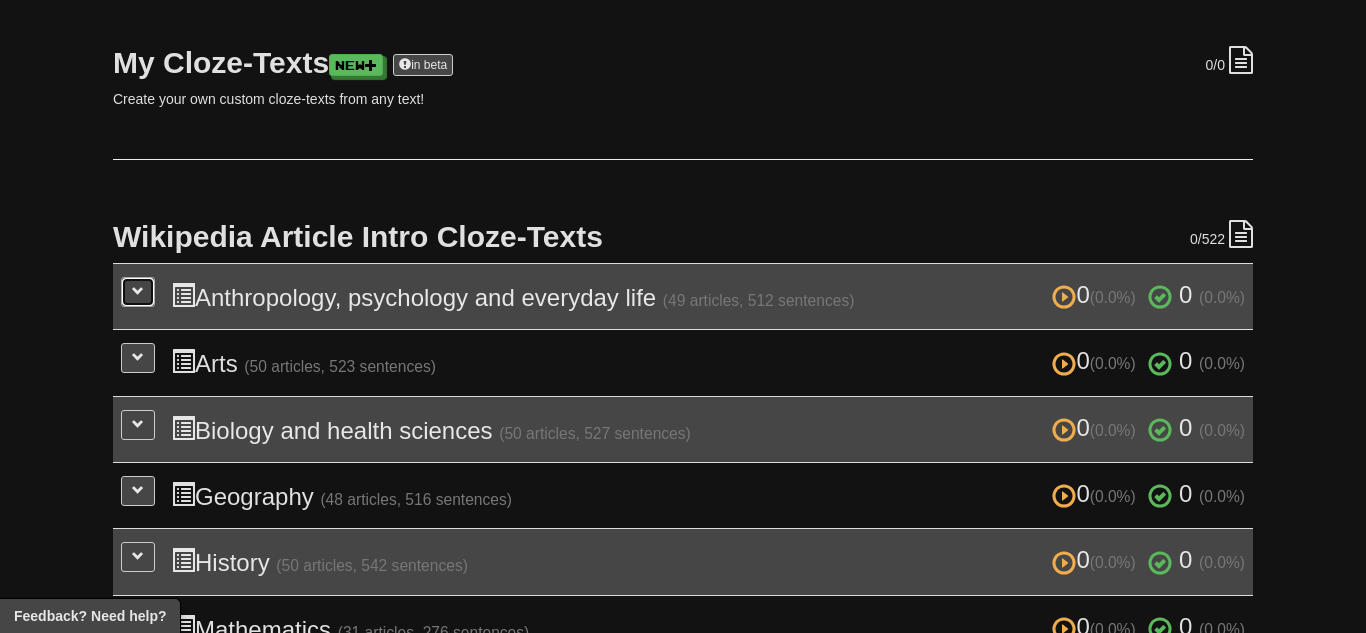 click at bounding box center [138, 292] 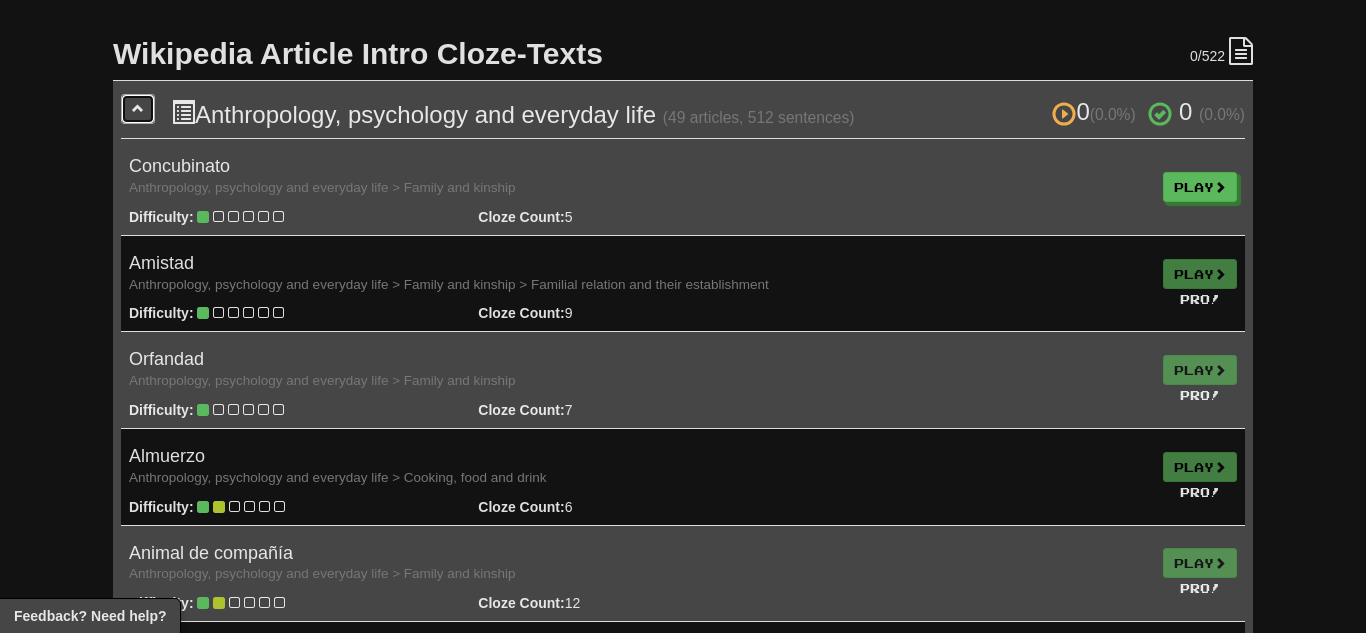 scroll, scrollTop: 448, scrollLeft: 0, axis: vertical 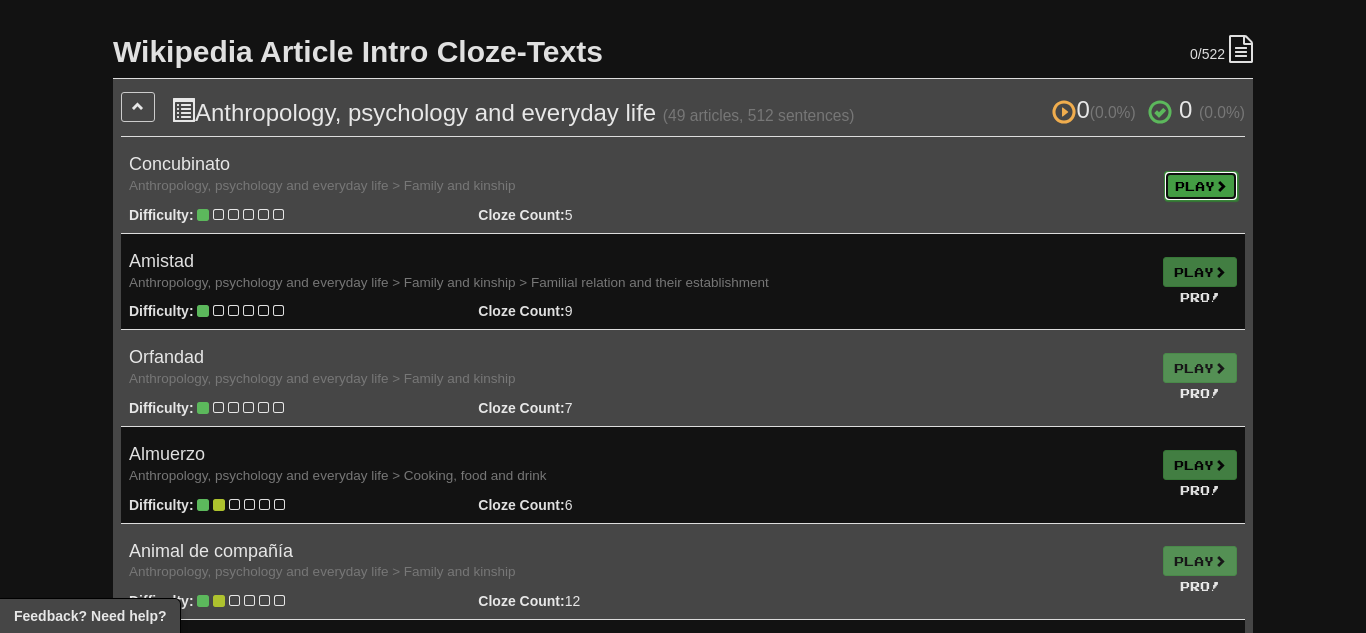 click on "Play" at bounding box center [1201, 186] 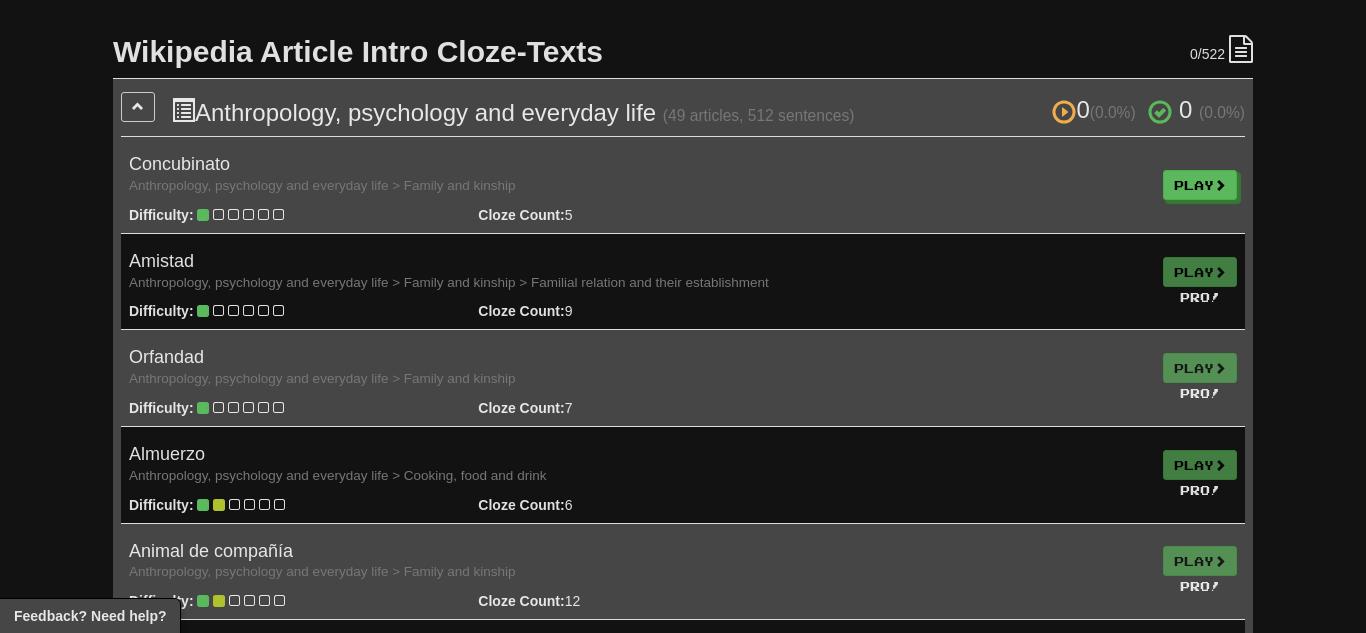 scroll, scrollTop: 0, scrollLeft: 0, axis: both 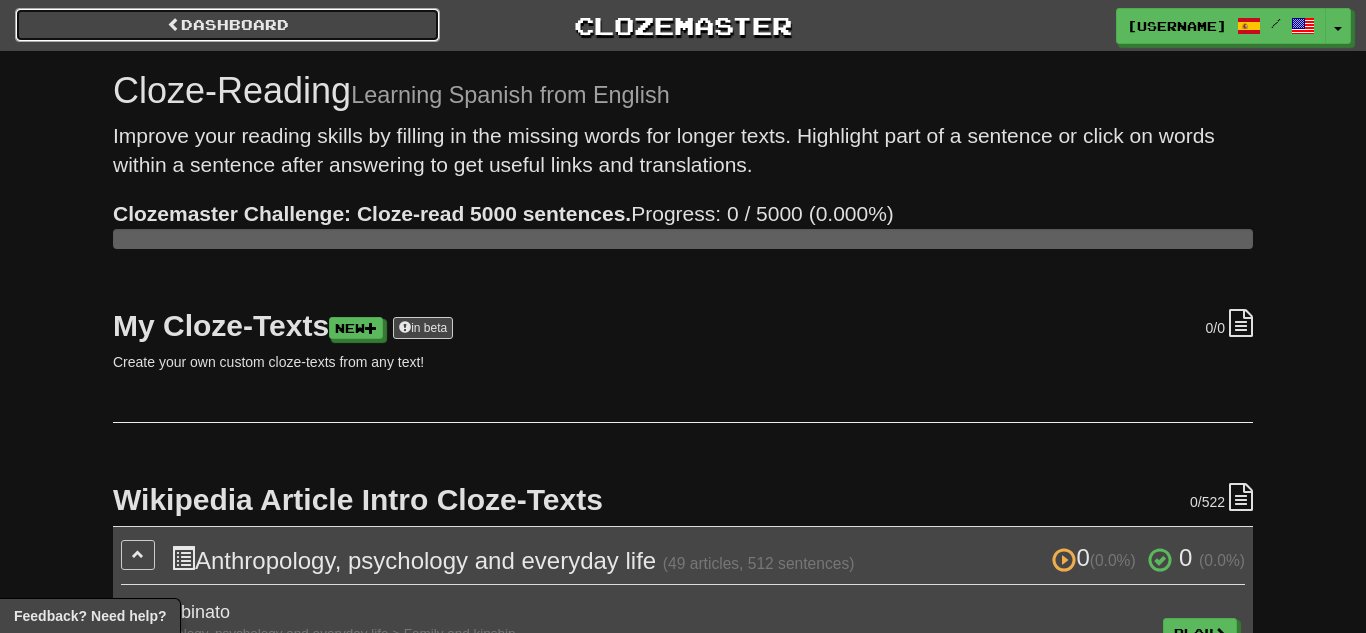 click on "Dashboard" at bounding box center [227, 25] 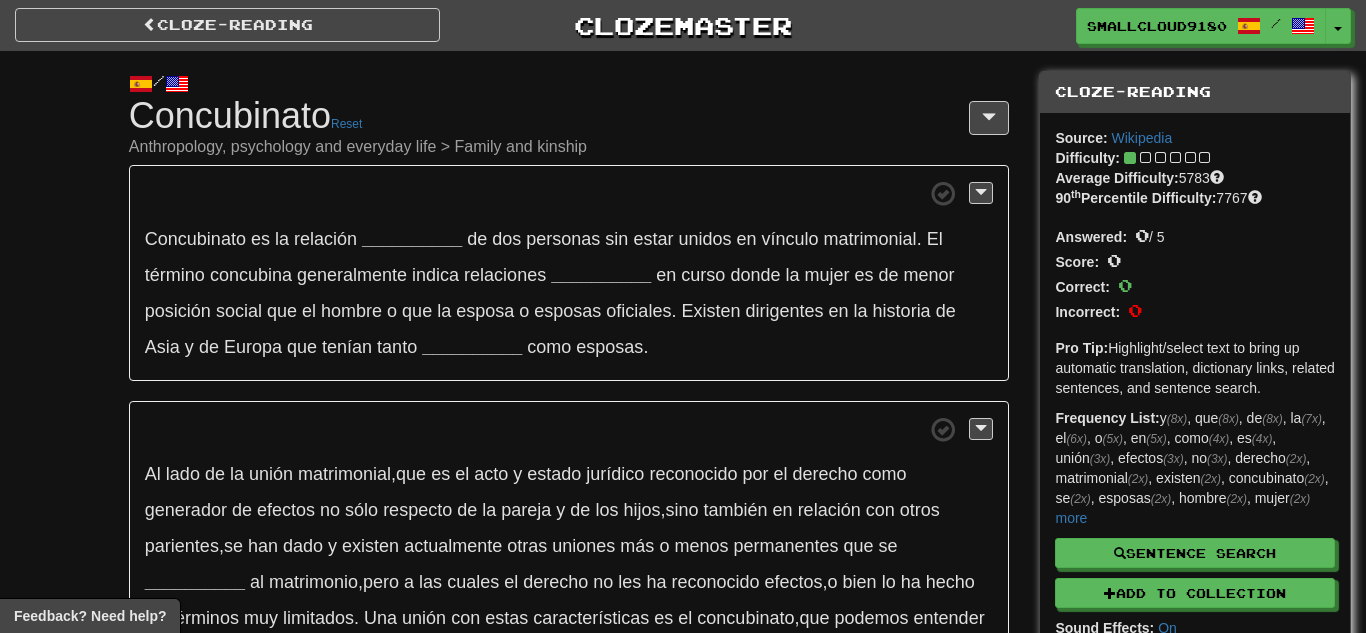 scroll, scrollTop: 3, scrollLeft: 0, axis: vertical 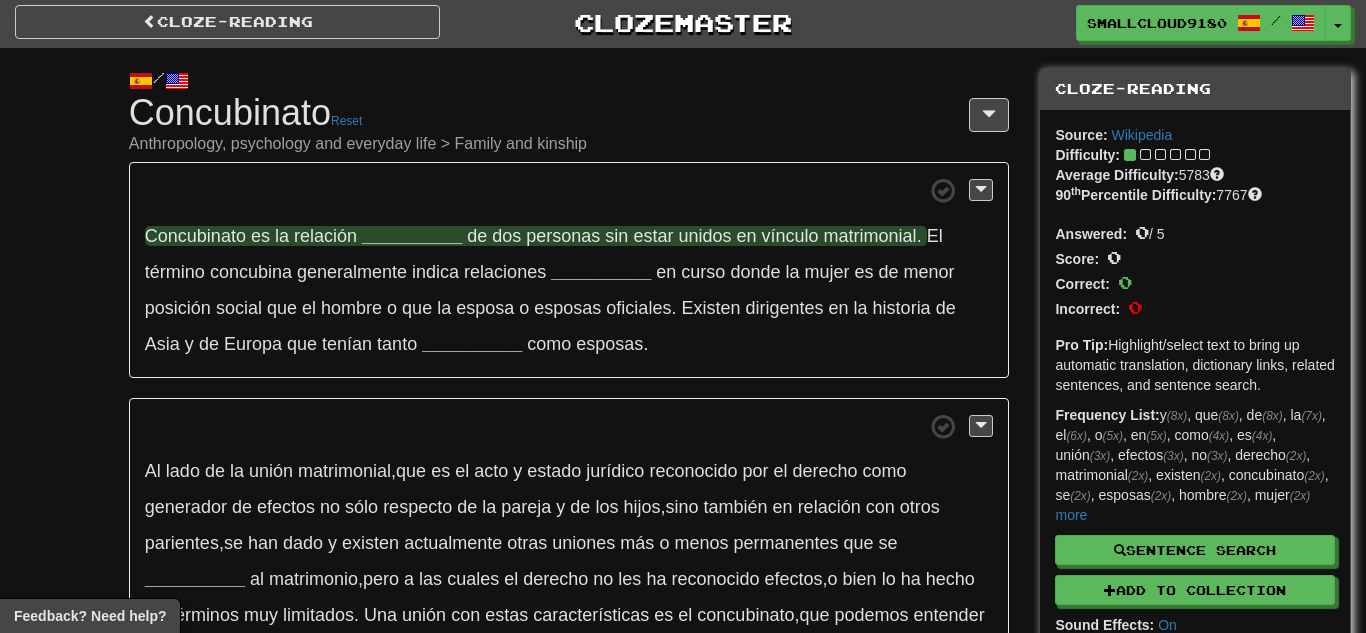 click on "__________" at bounding box center [412, 236] 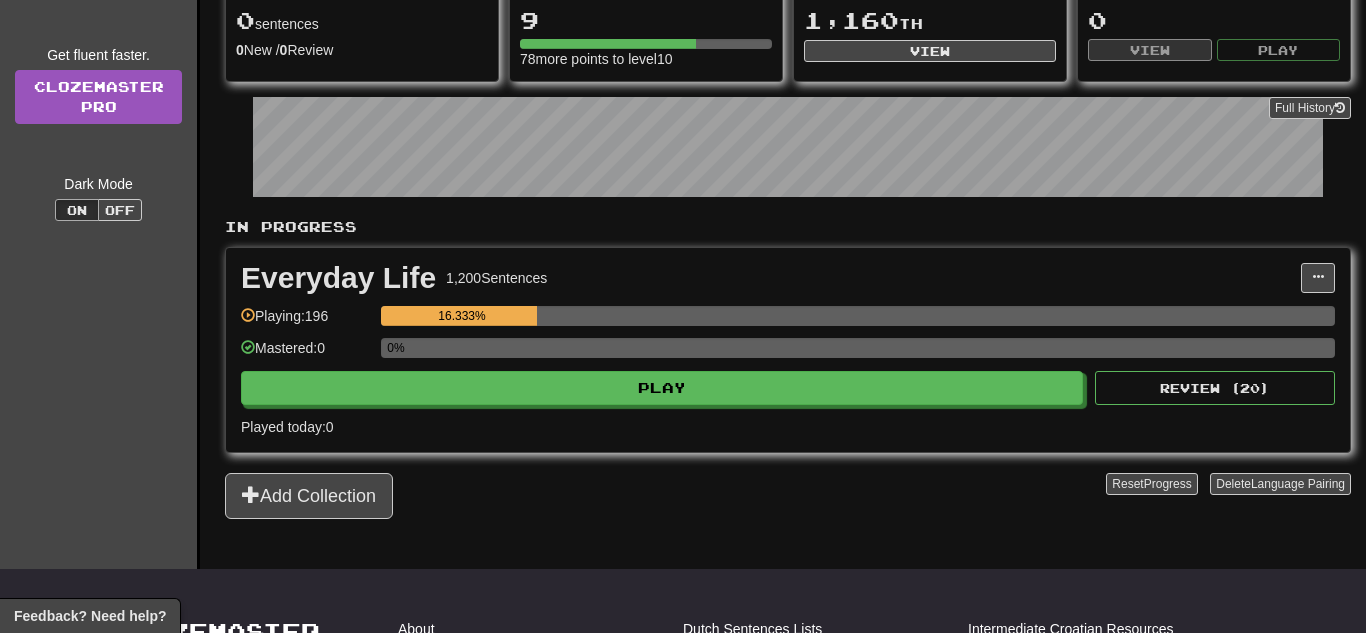 scroll, scrollTop: 220, scrollLeft: 0, axis: vertical 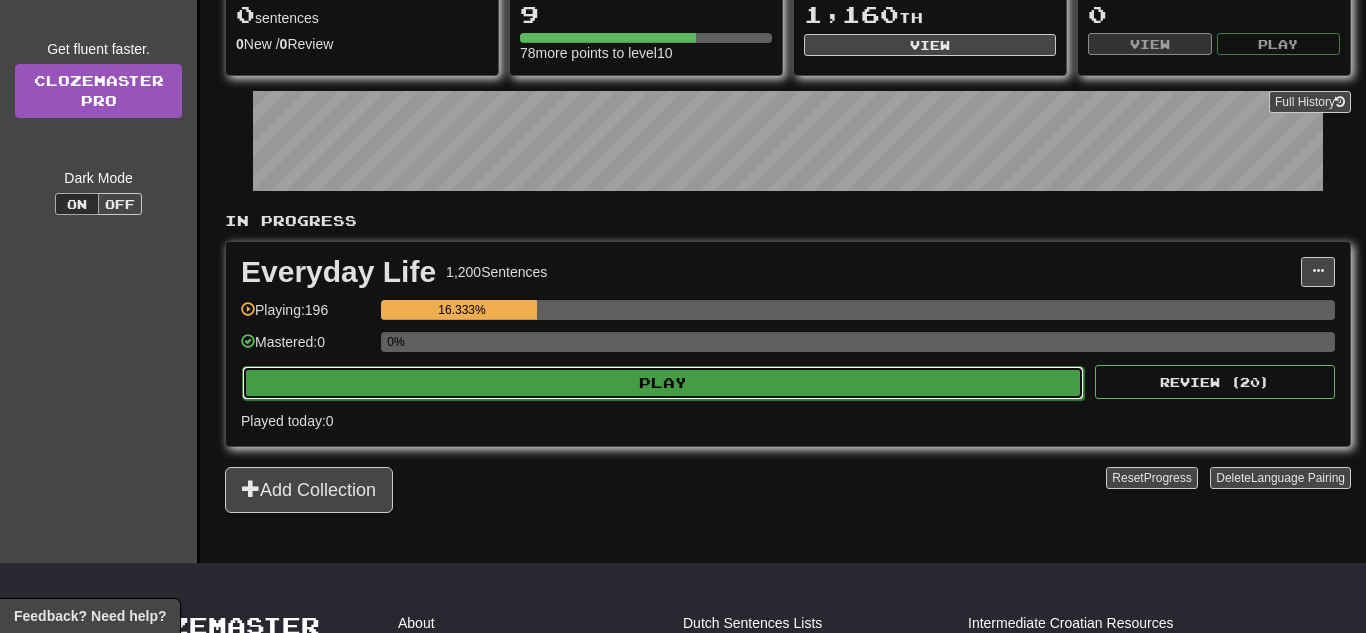 click on "Play" at bounding box center (663, 383) 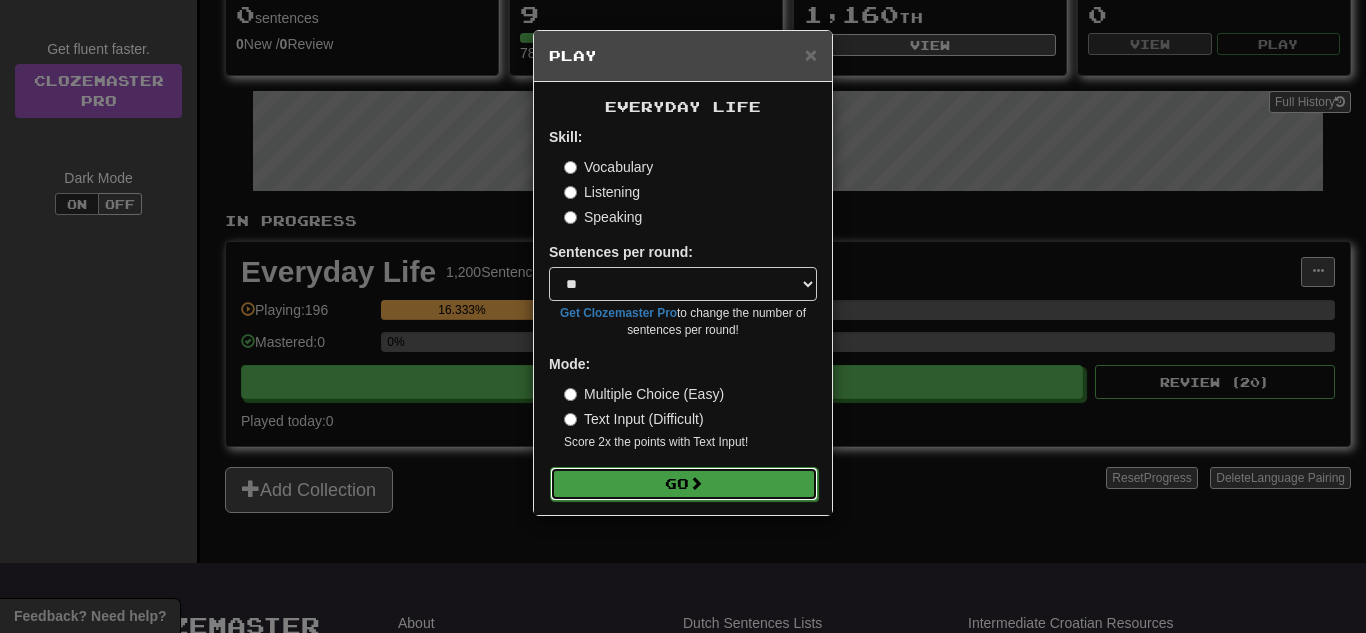 click on "Go" at bounding box center (684, 484) 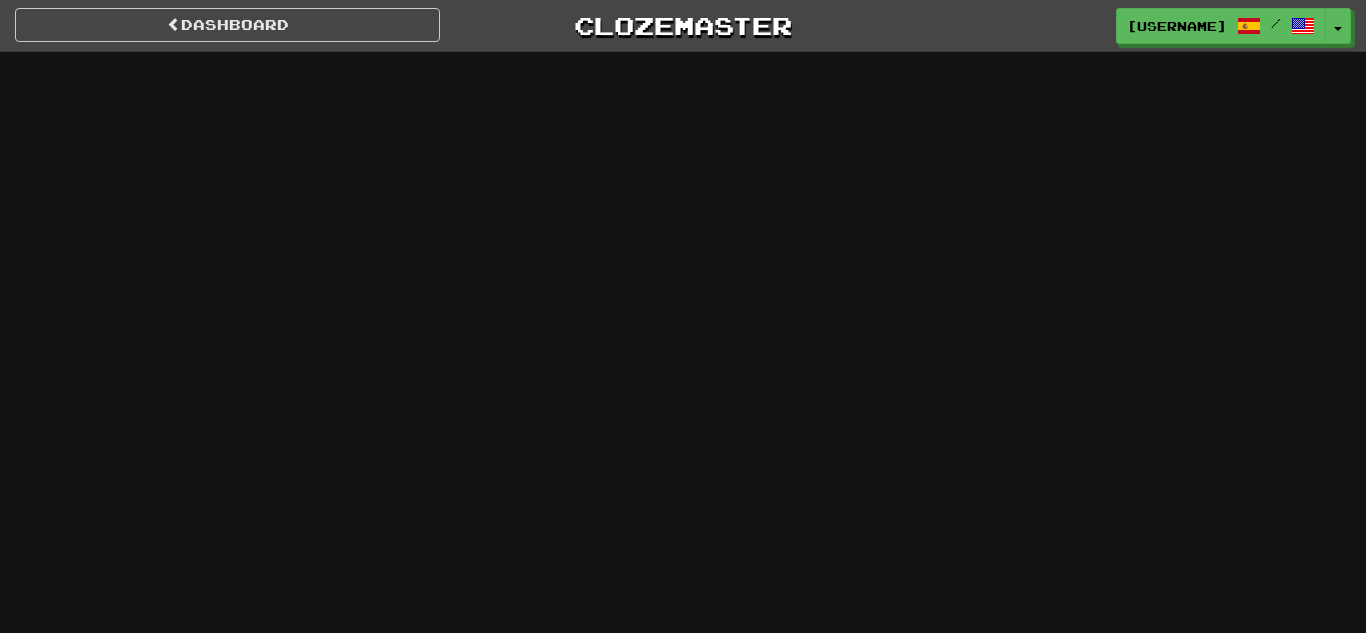scroll, scrollTop: 0, scrollLeft: 0, axis: both 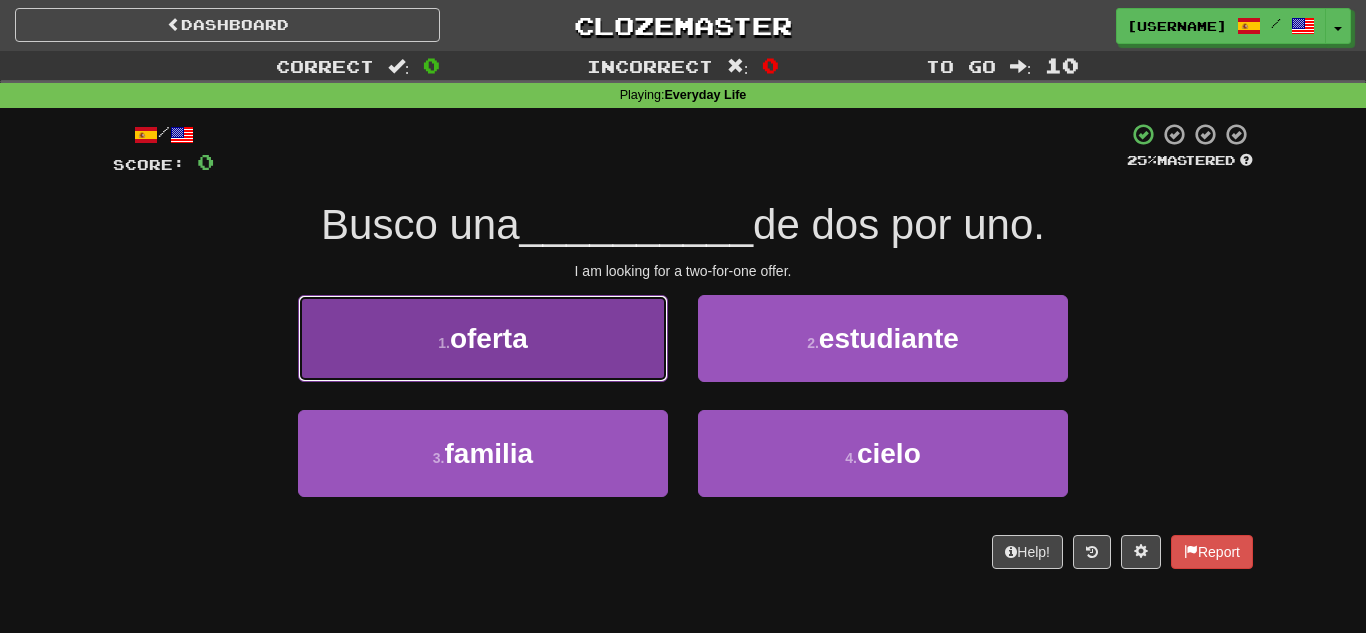 click on "oferta" at bounding box center [489, 338] 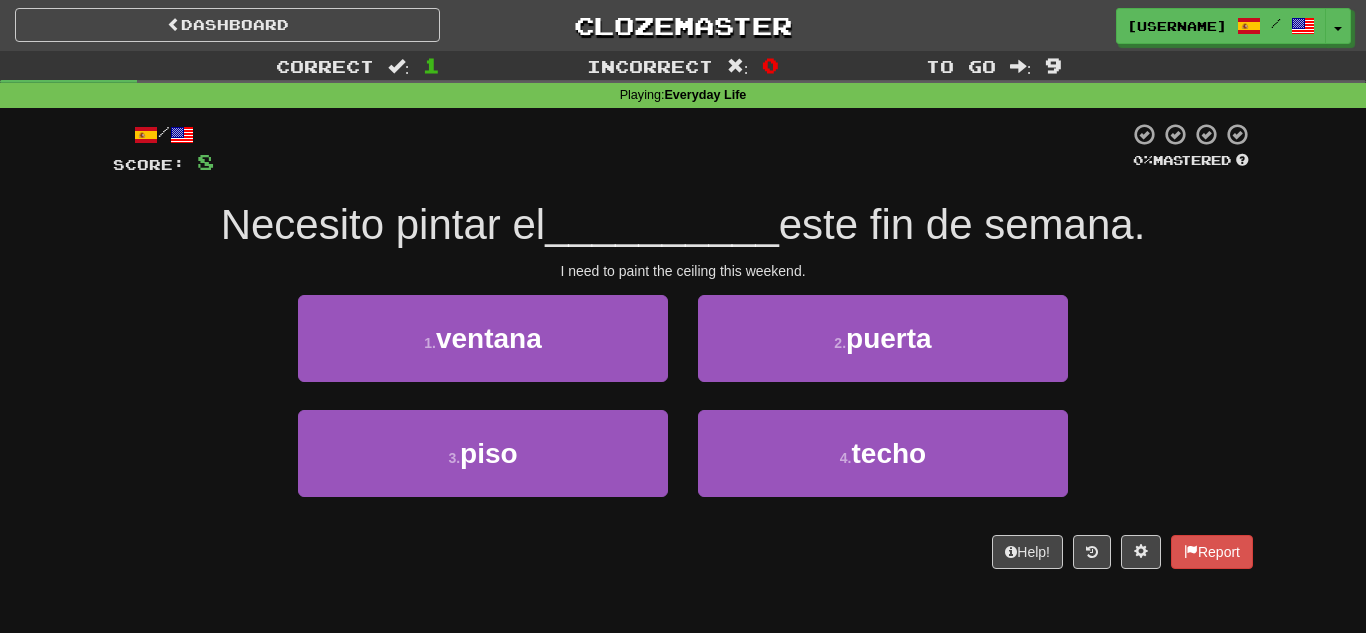 click on "1 .  ventana" at bounding box center [483, 352] 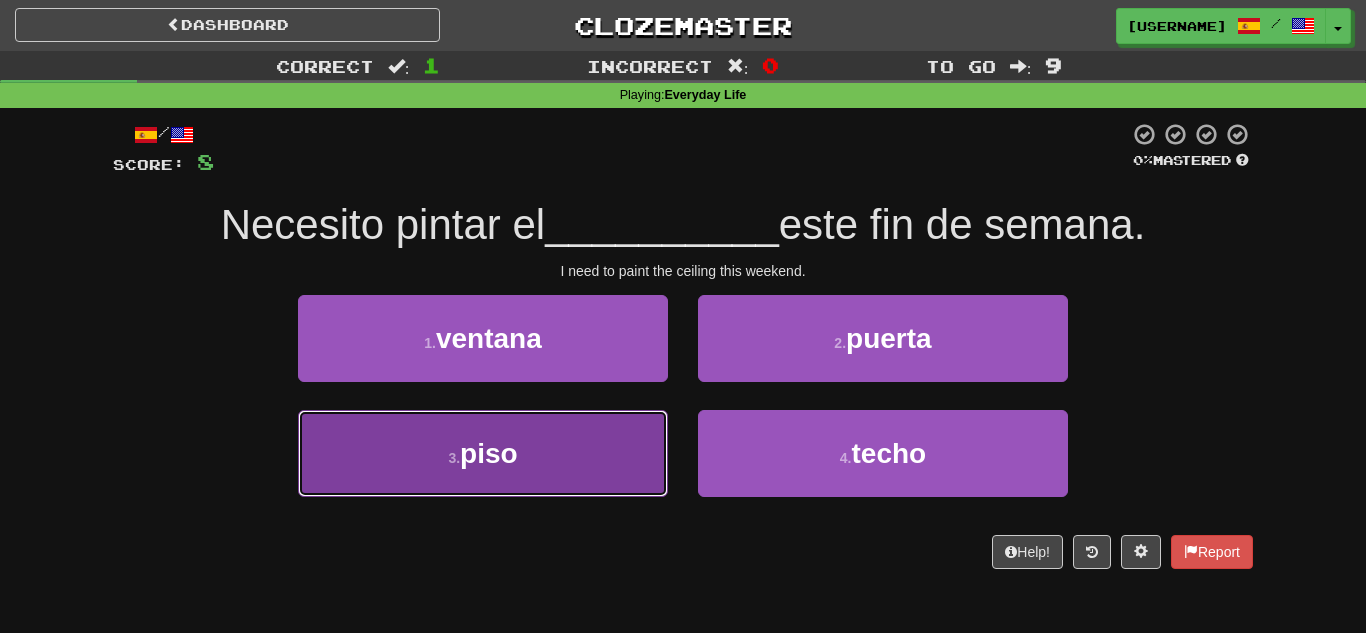 click on "3 .  piso" at bounding box center (483, 453) 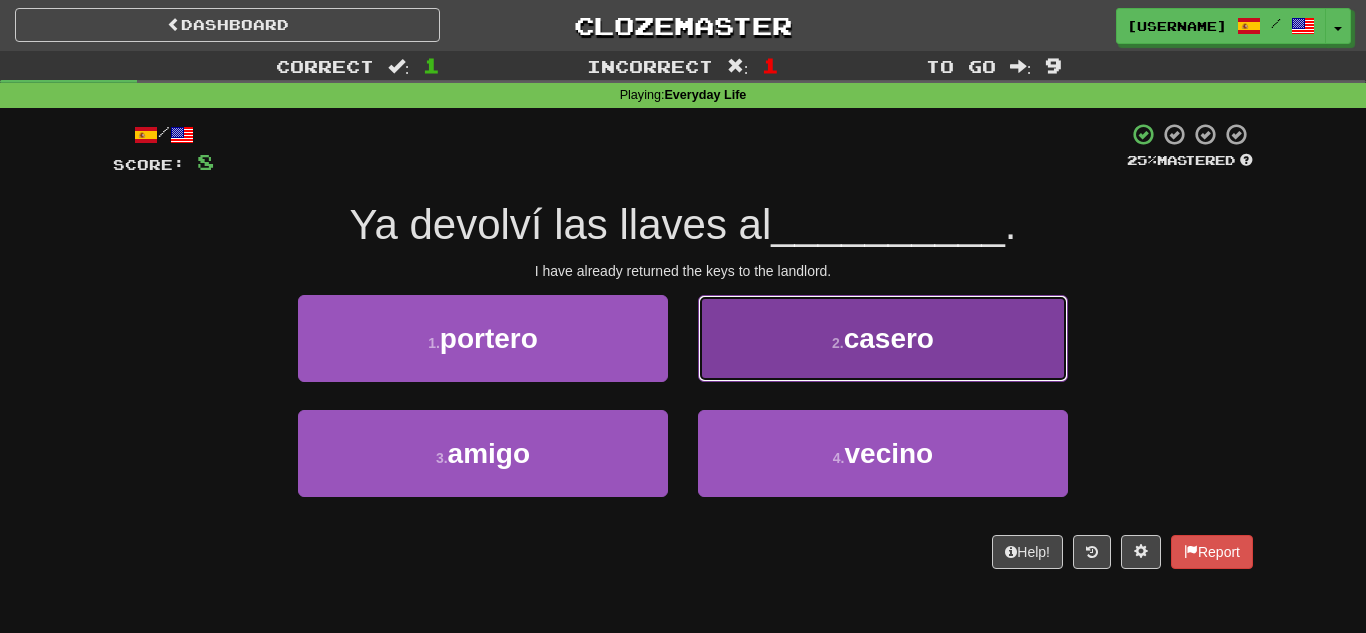 click on "casero" at bounding box center (889, 338) 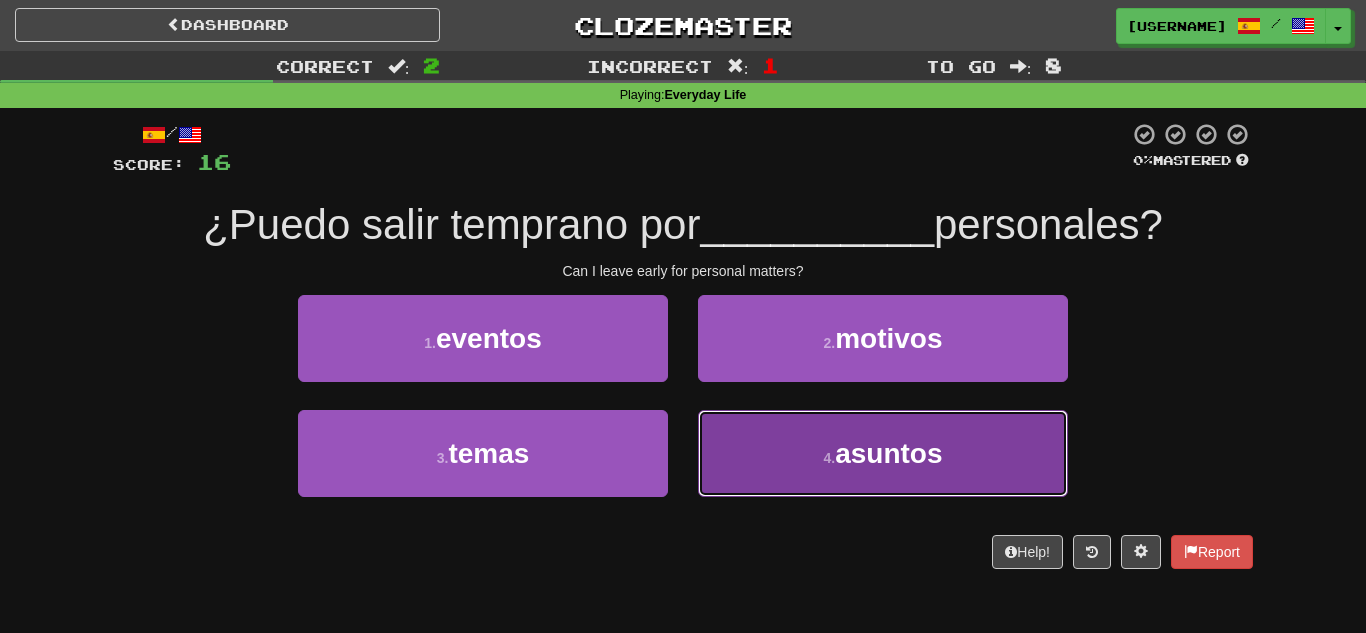 click on "4 .  asuntos" at bounding box center (883, 453) 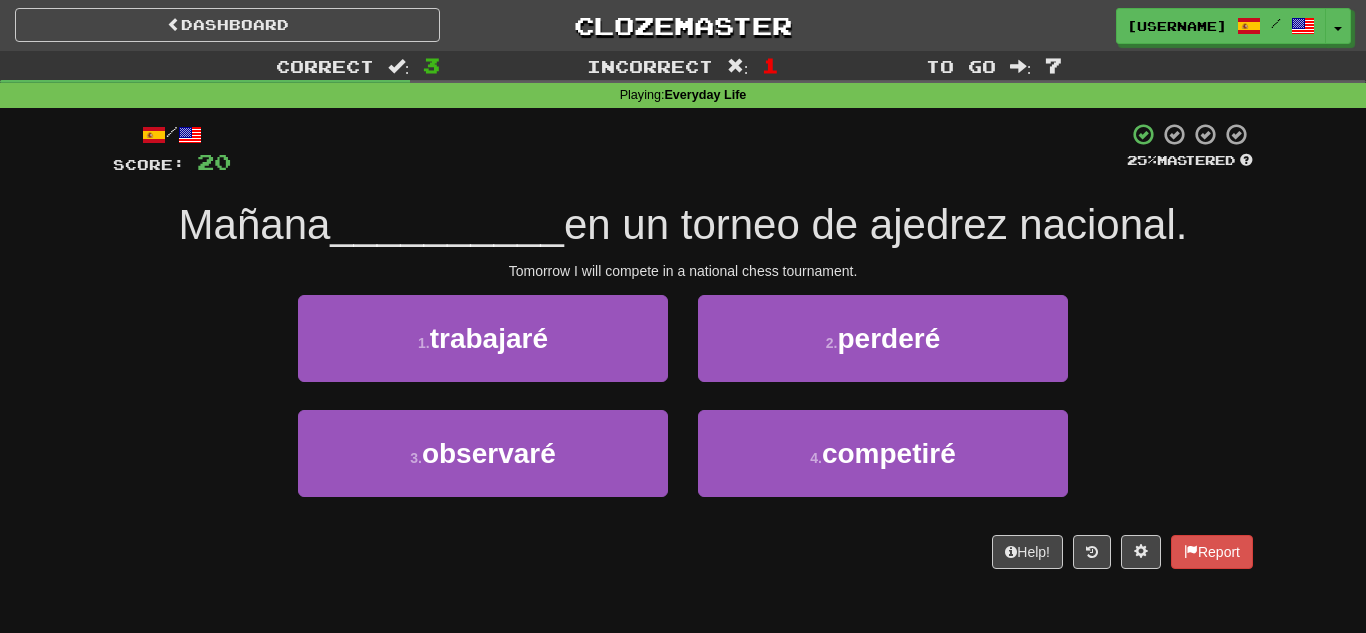 click on "4 .  competiré" at bounding box center (883, 467) 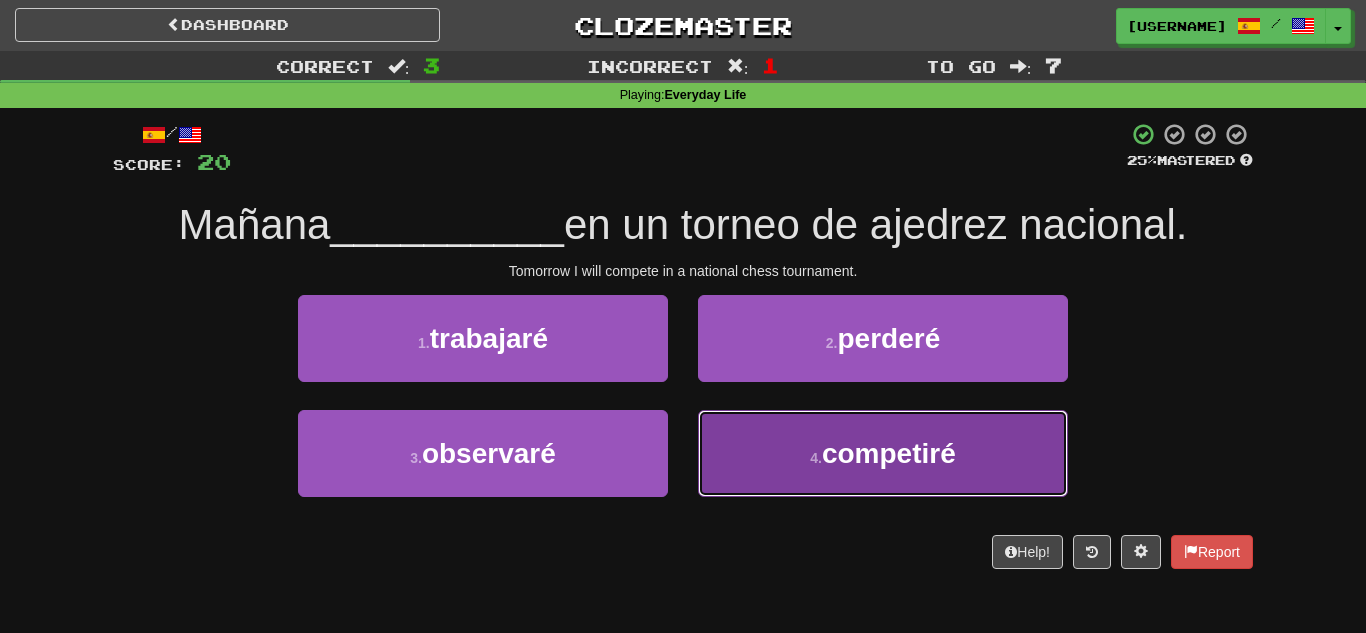 click on "competiré" at bounding box center (889, 453) 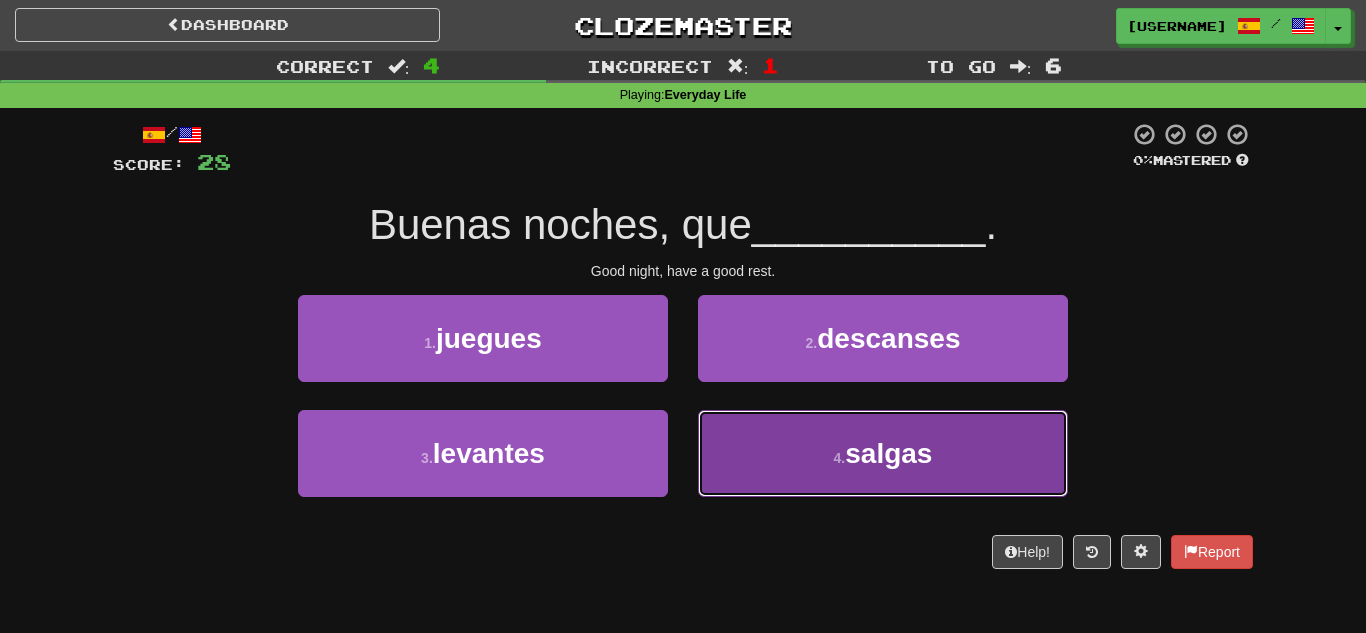 click on "4 .  salgas" at bounding box center (883, 453) 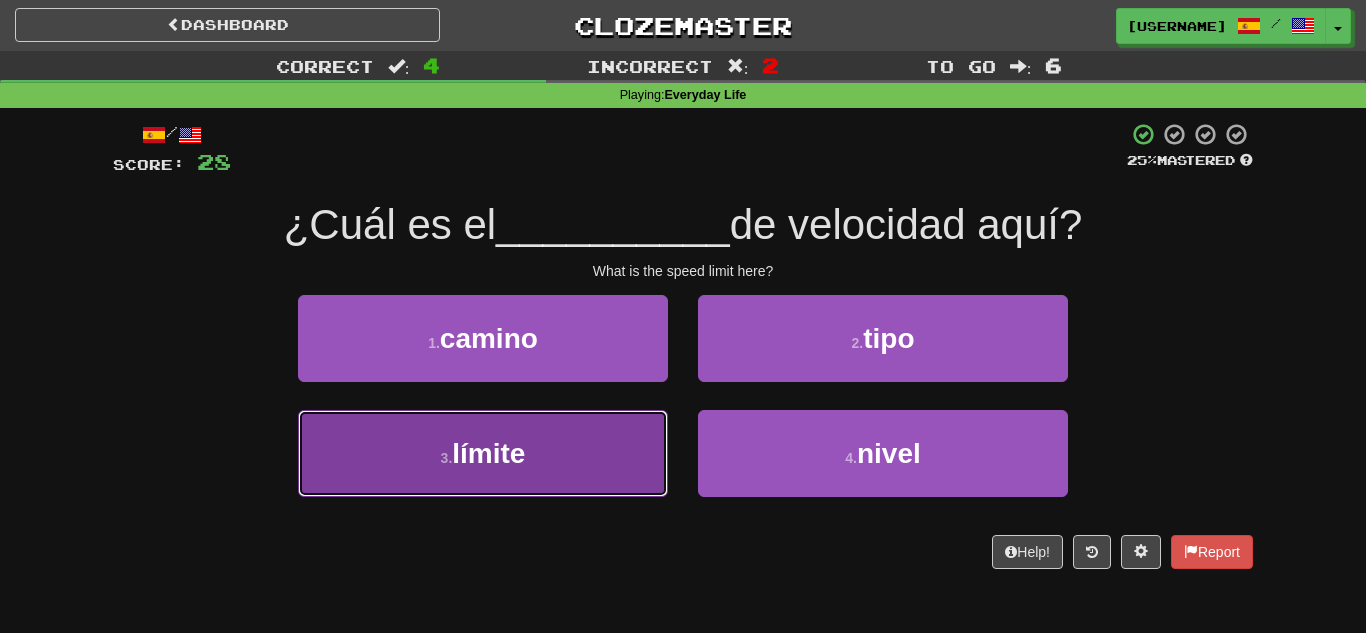 click on "3 .  límite" at bounding box center [483, 453] 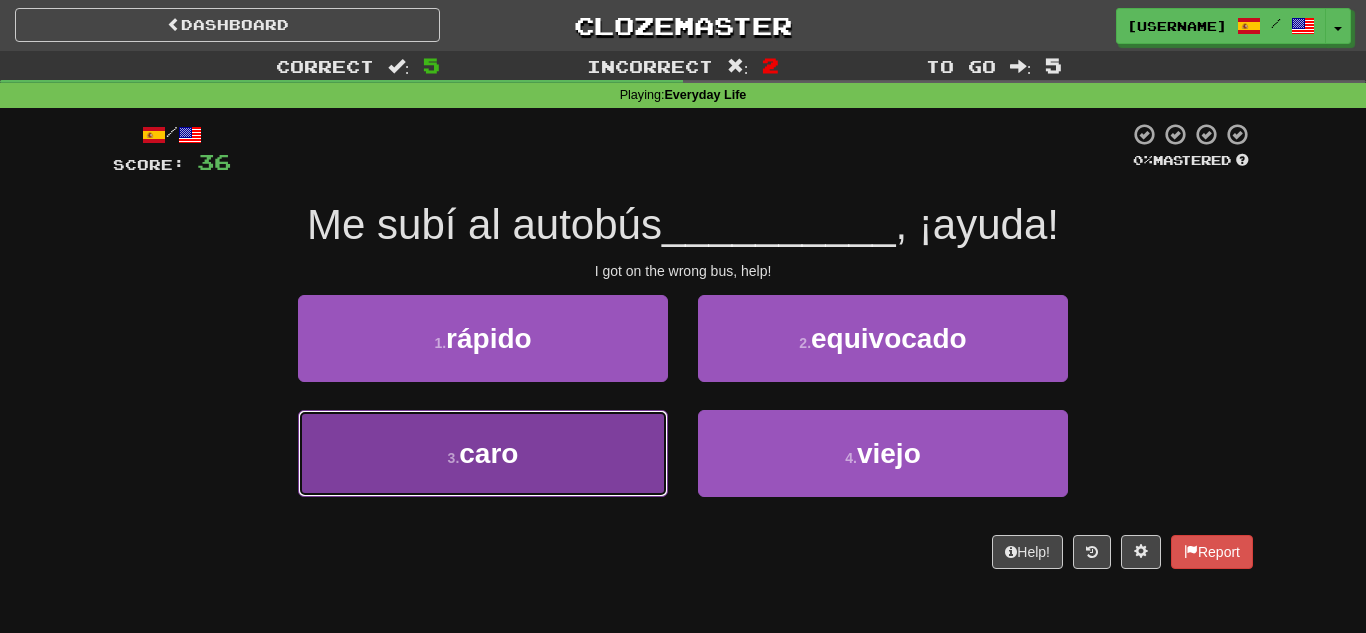 click on "3 .  caro" at bounding box center [483, 453] 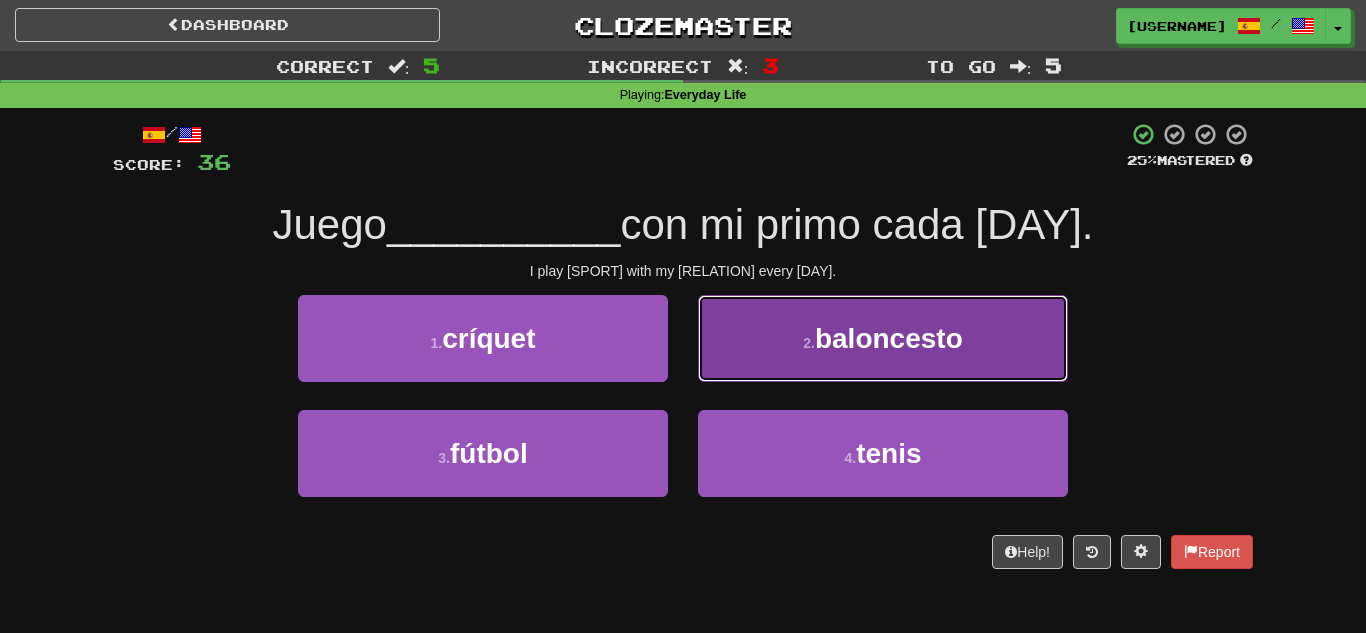 click on "2 .  baloncesto" at bounding box center [883, 338] 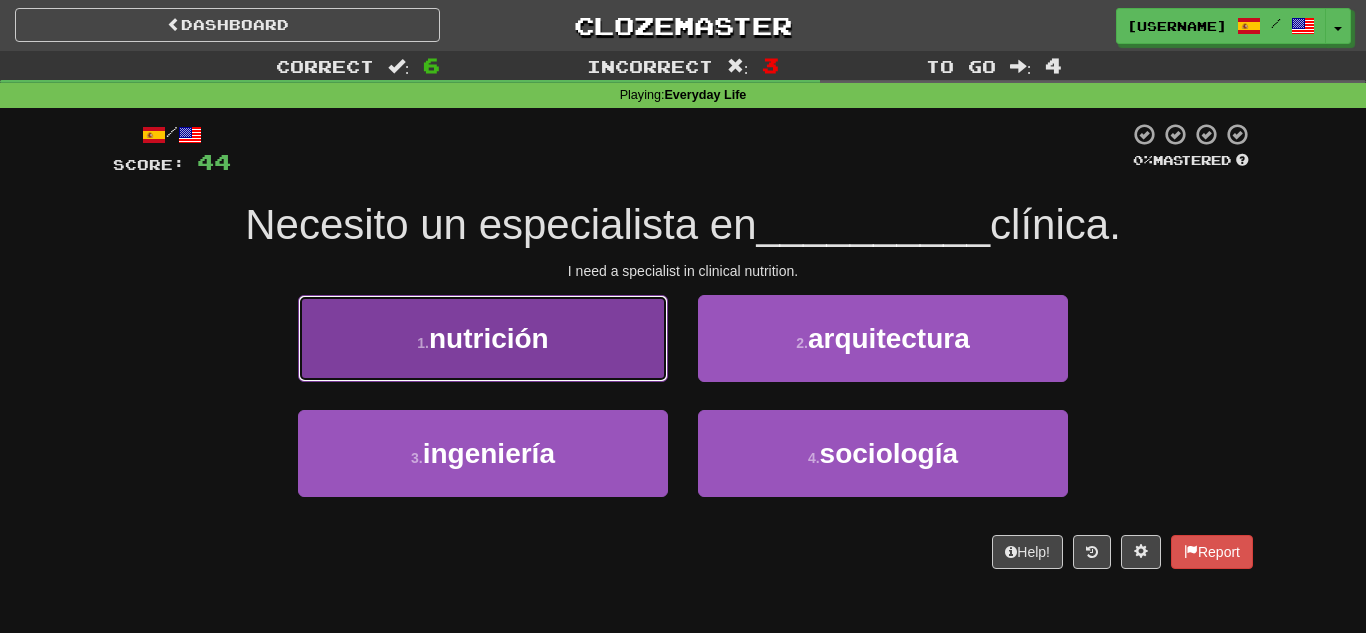 click on "nutrición" at bounding box center [489, 338] 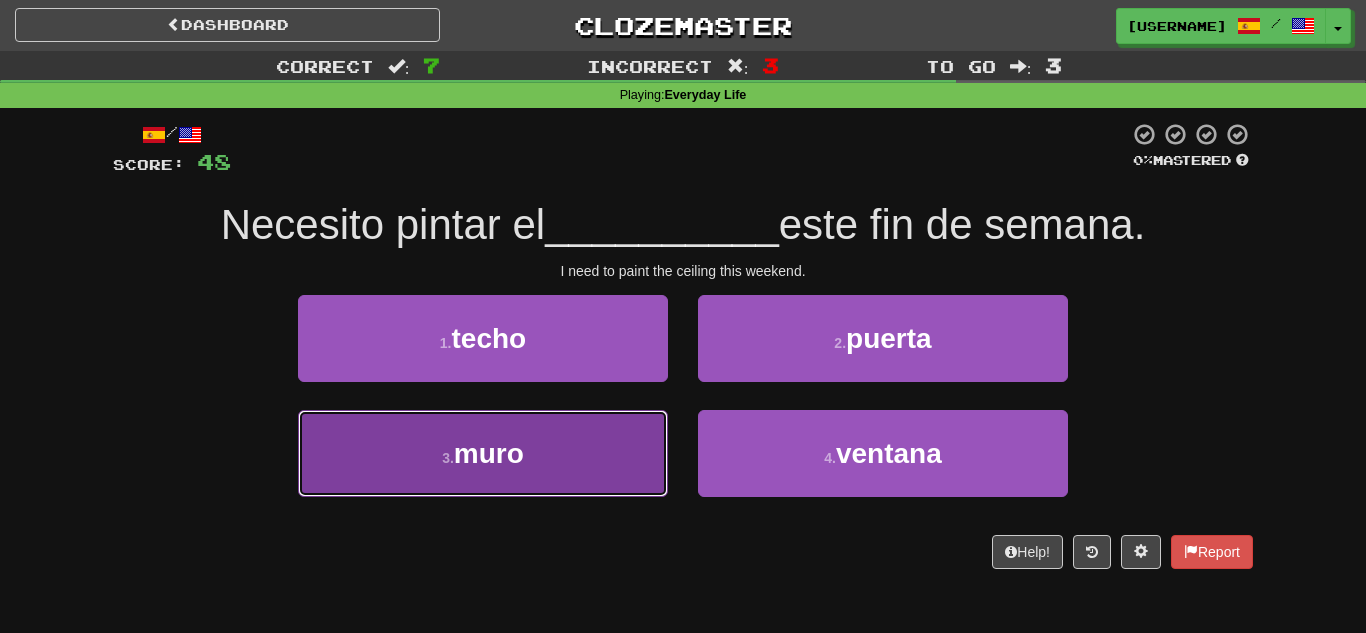 click on "3 .  muro" at bounding box center [483, 453] 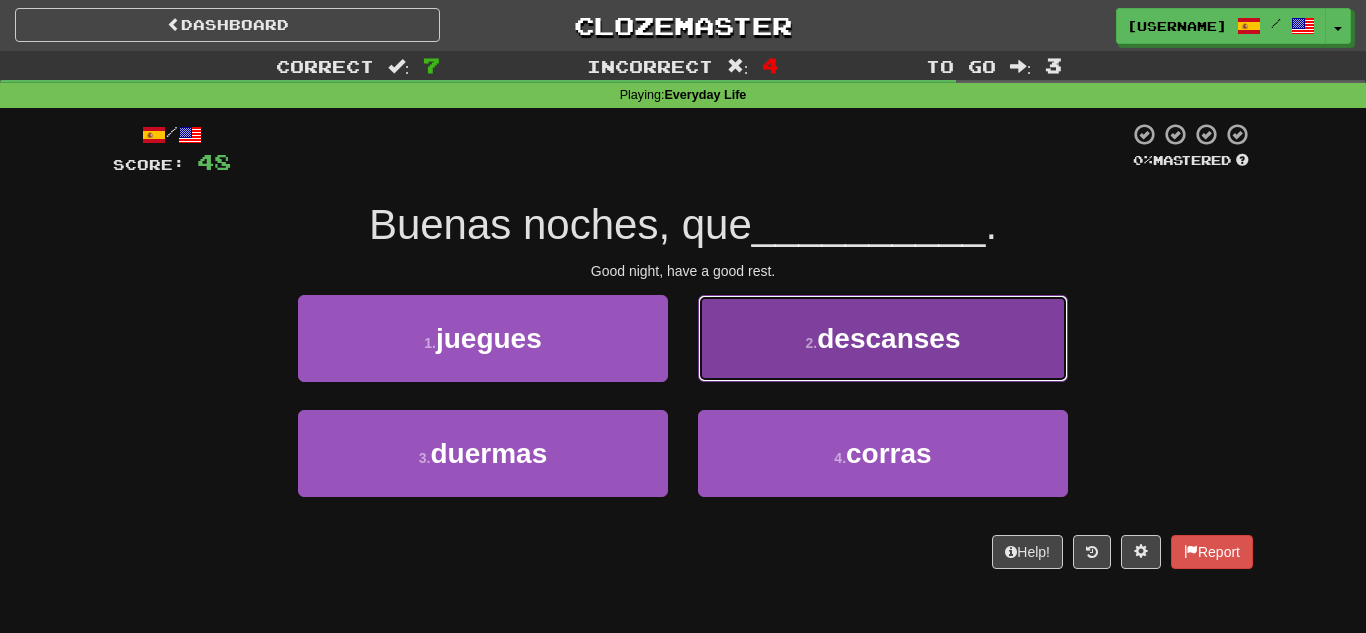 click on "2 .  descanses" at bounding box center [883, 338] 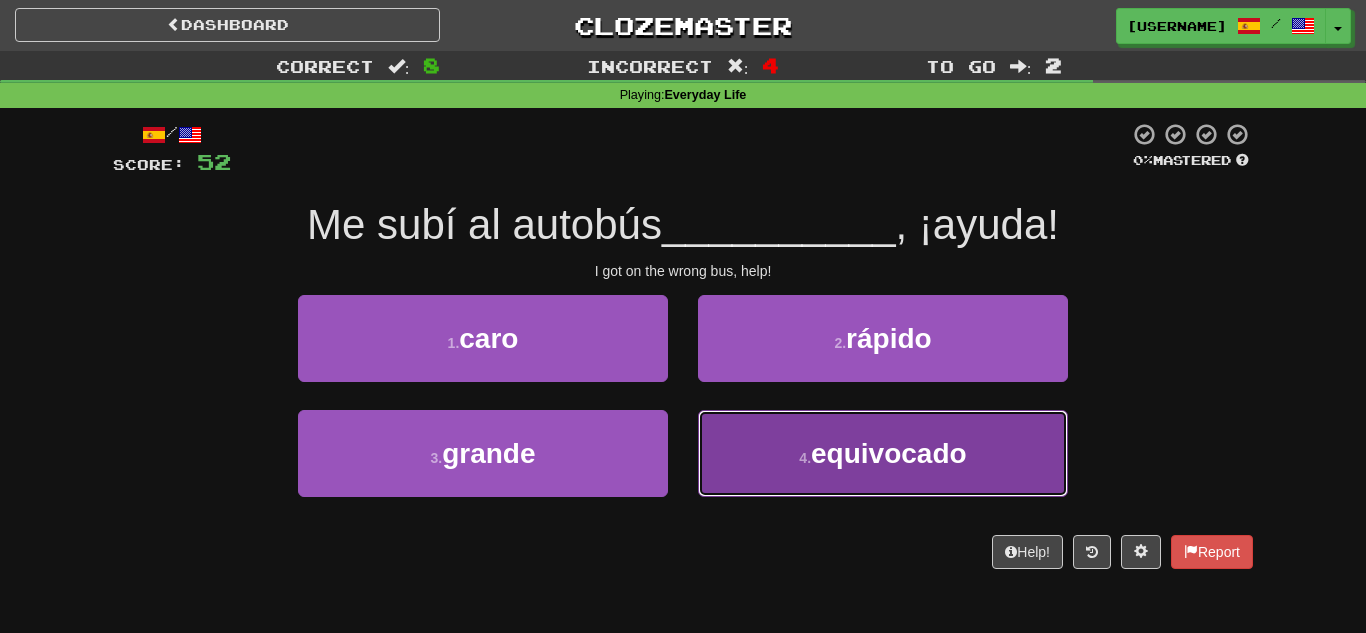 click on "4 .  equivocado" at bounding box center (883, 453) 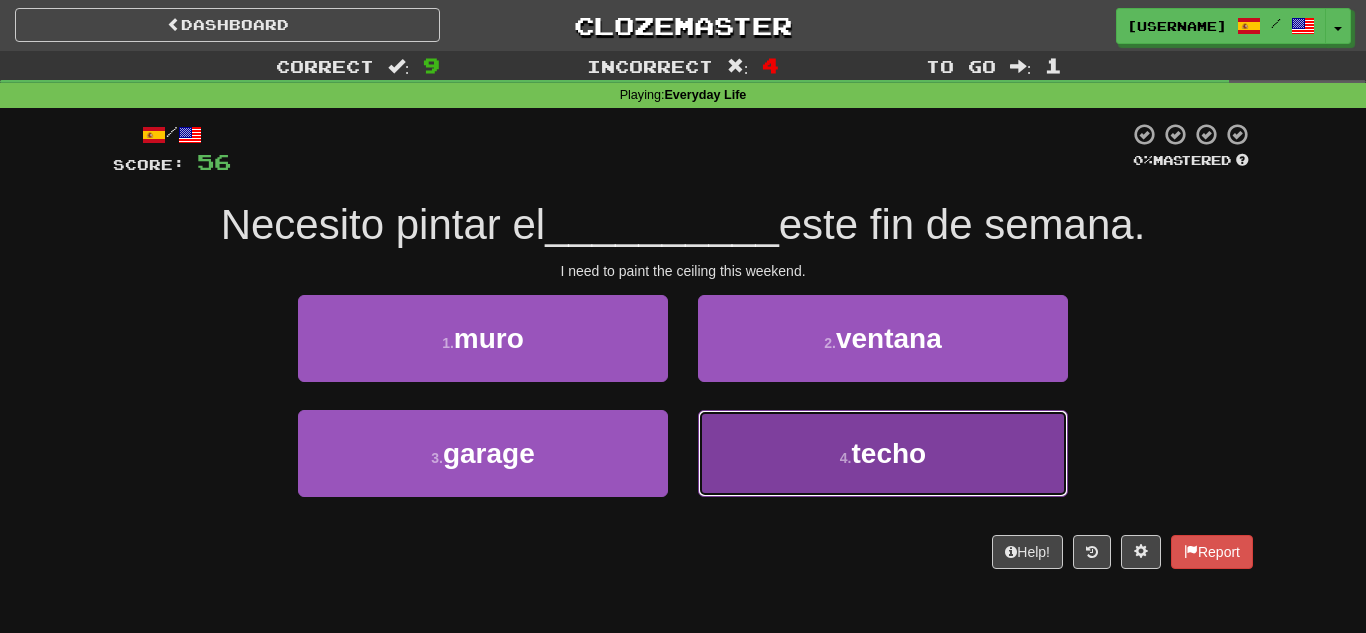 click on "4 .  techo" at bounding box center (883, 453) 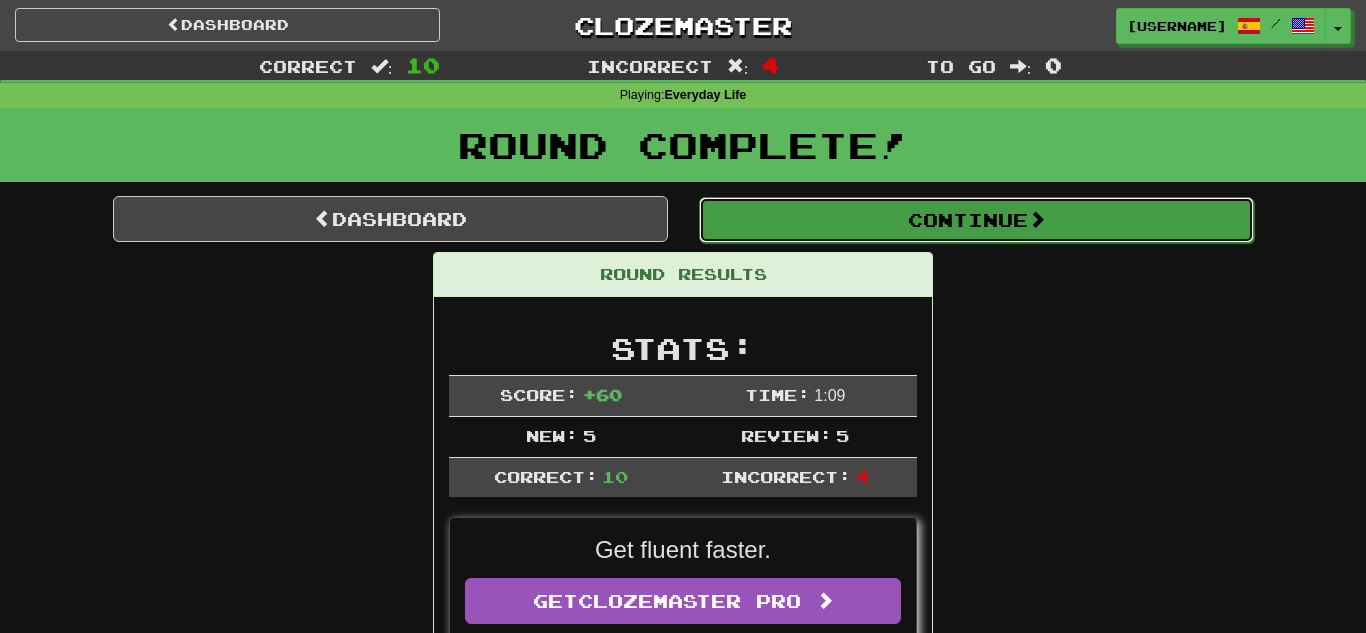 click on "Continue" at bounding box center [976, 220] 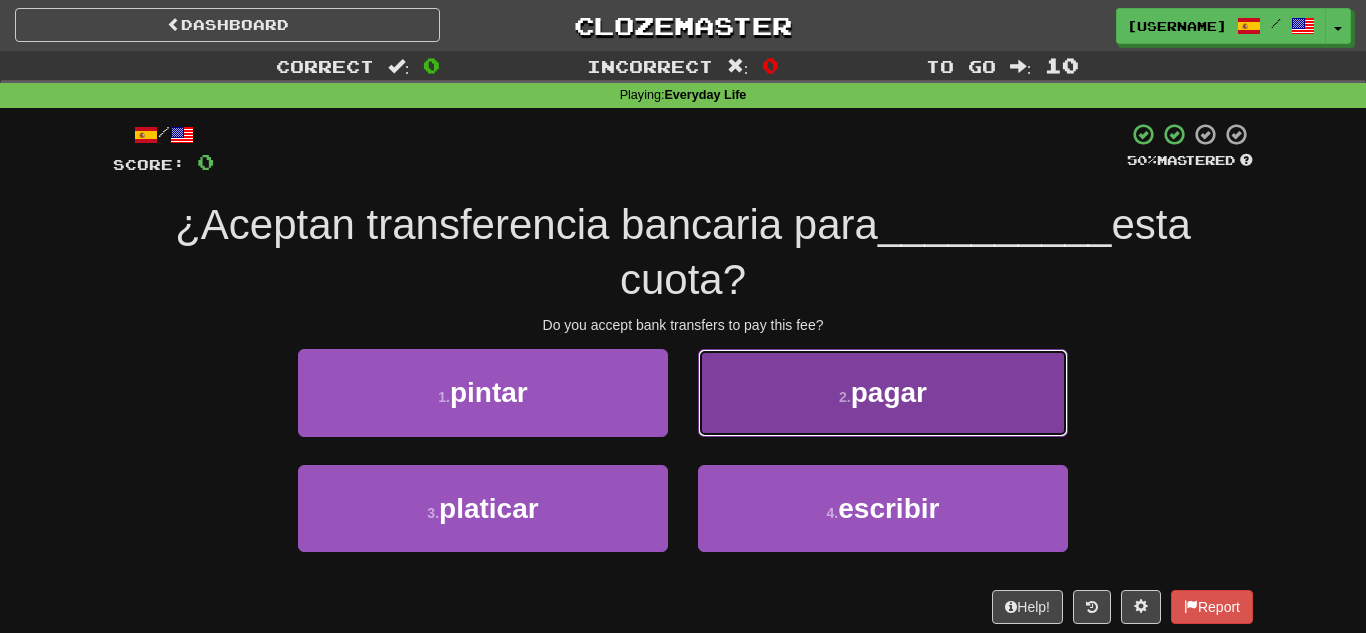 click on "pagar" at bounding box center (889, 392) 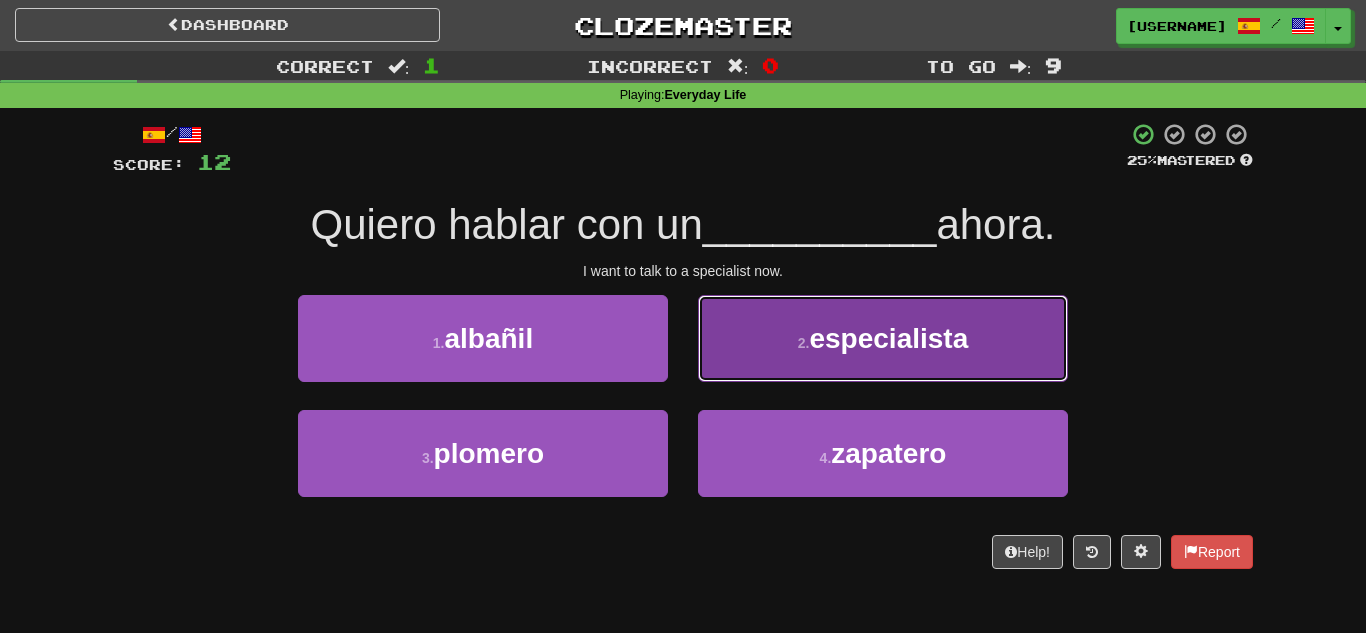 click on "especialista" at bounding box center [888, 338] 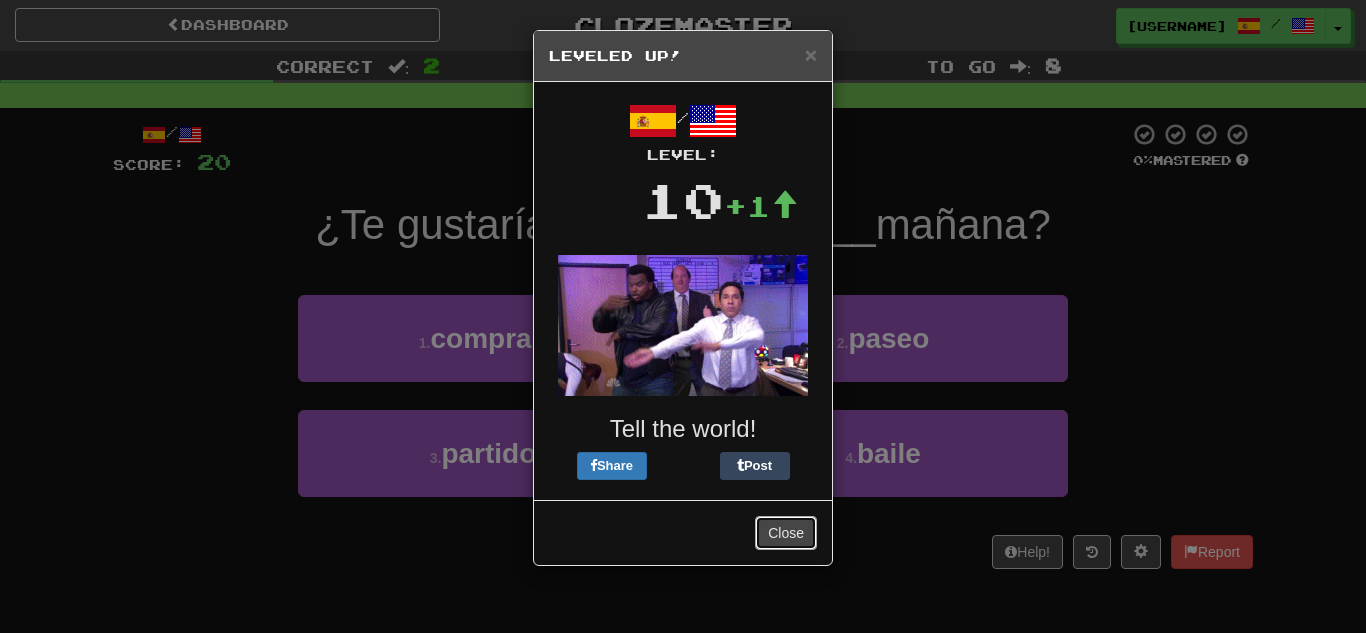 click on "Close" at bounding box center [786, 533] 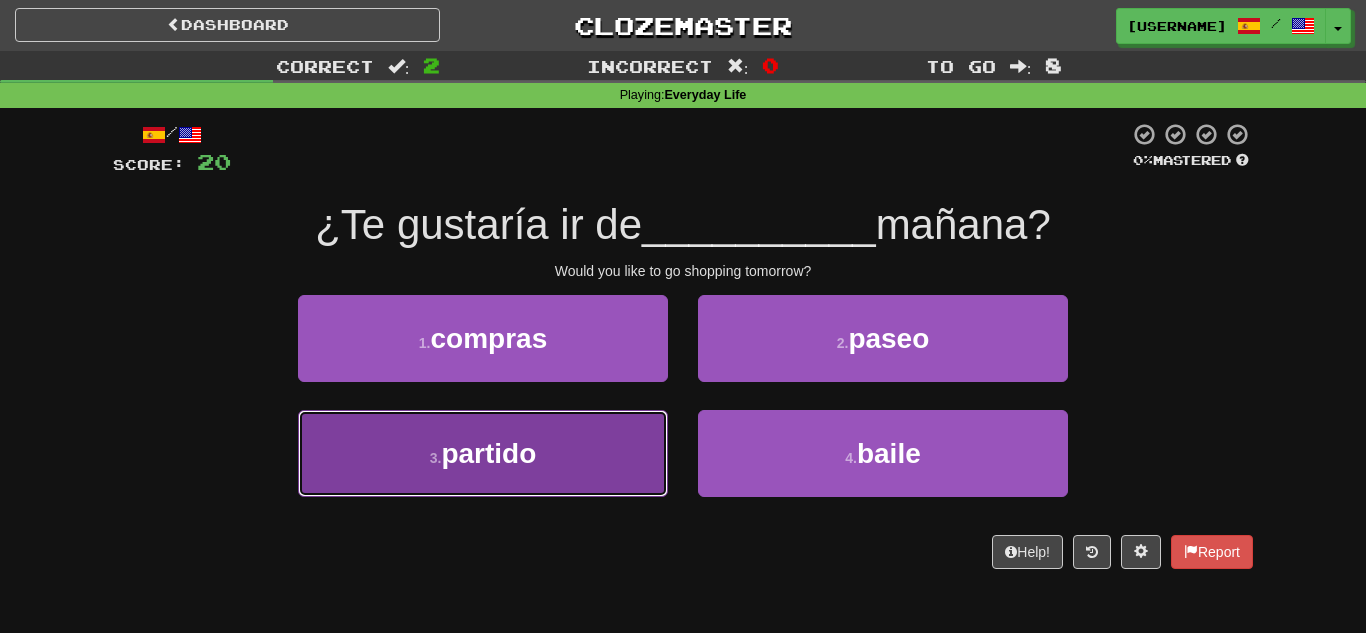 click on "partido" at bounding box center (488, 453) 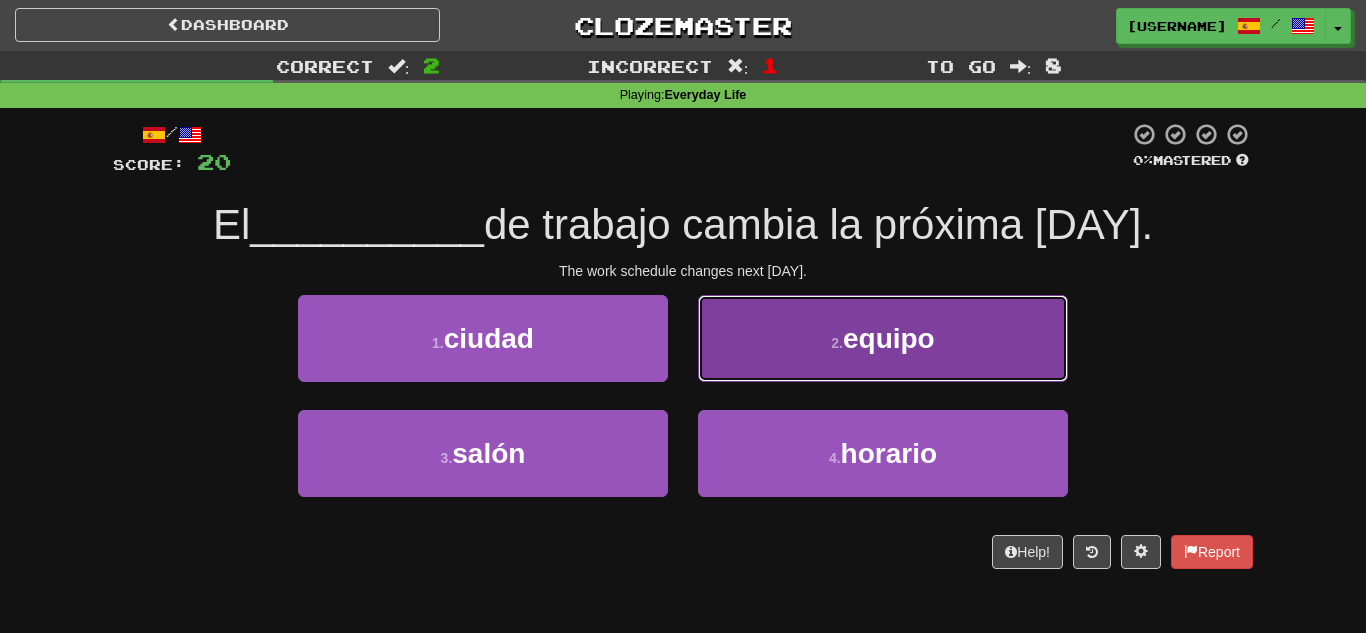 click on "2 .  equipo" at bounding box center [883, 338] 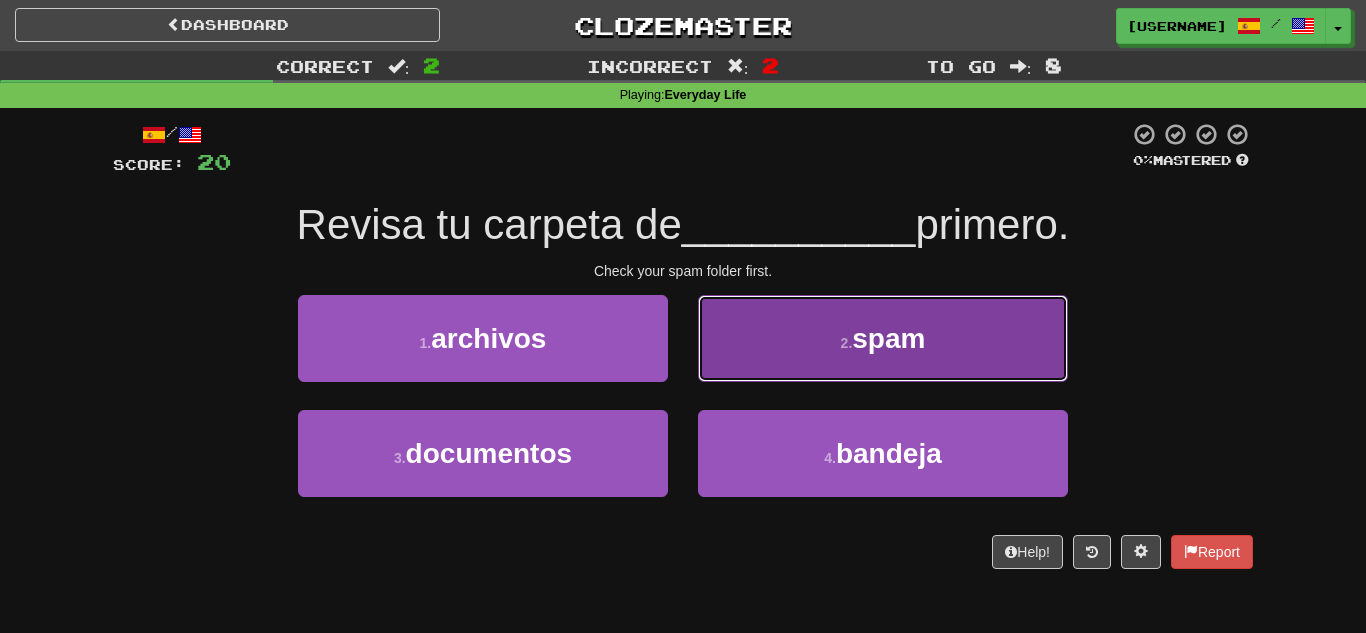 click on "2 .  spam" at bounding box center [883, 338] 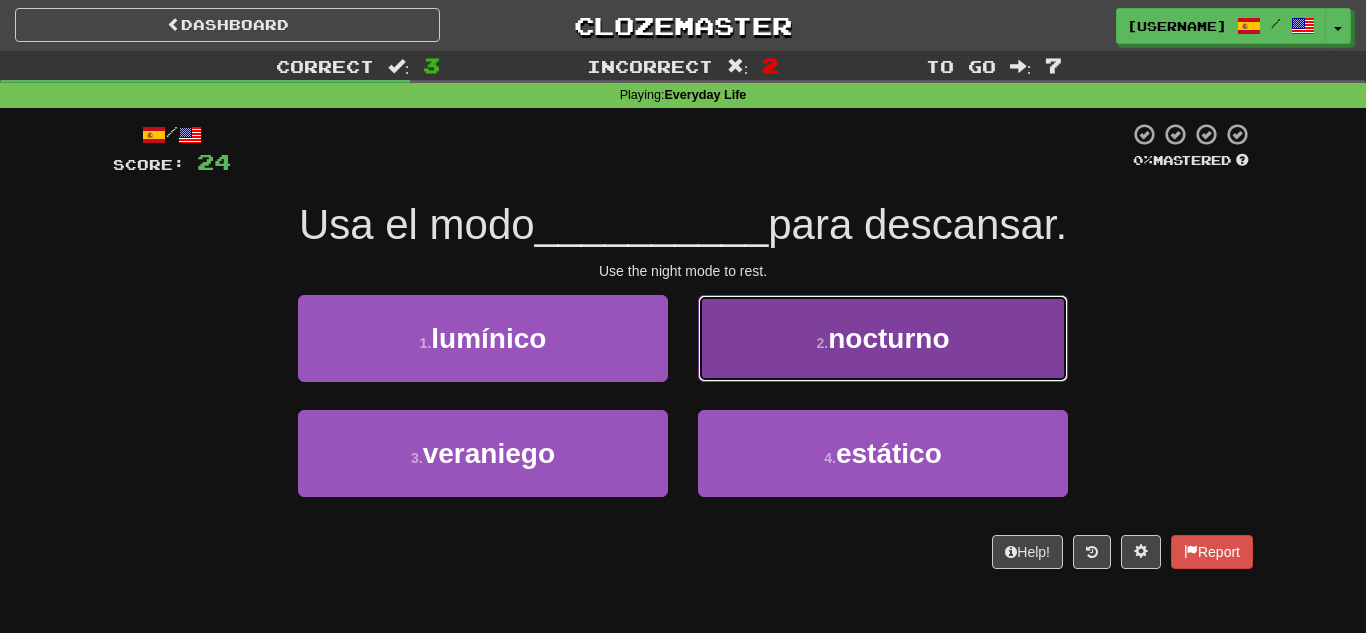 click on "2 .  nocturno" at bounding box center [883, 338] 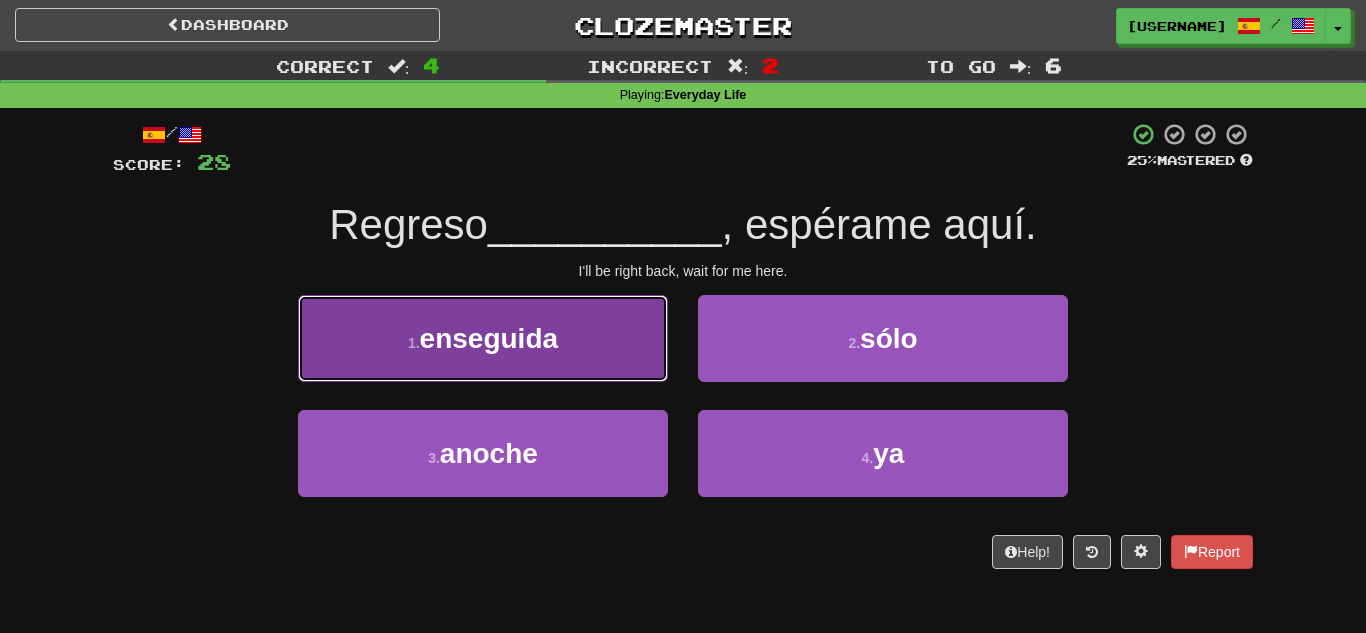 click on "enseguida" at bounding box center [489, 338] 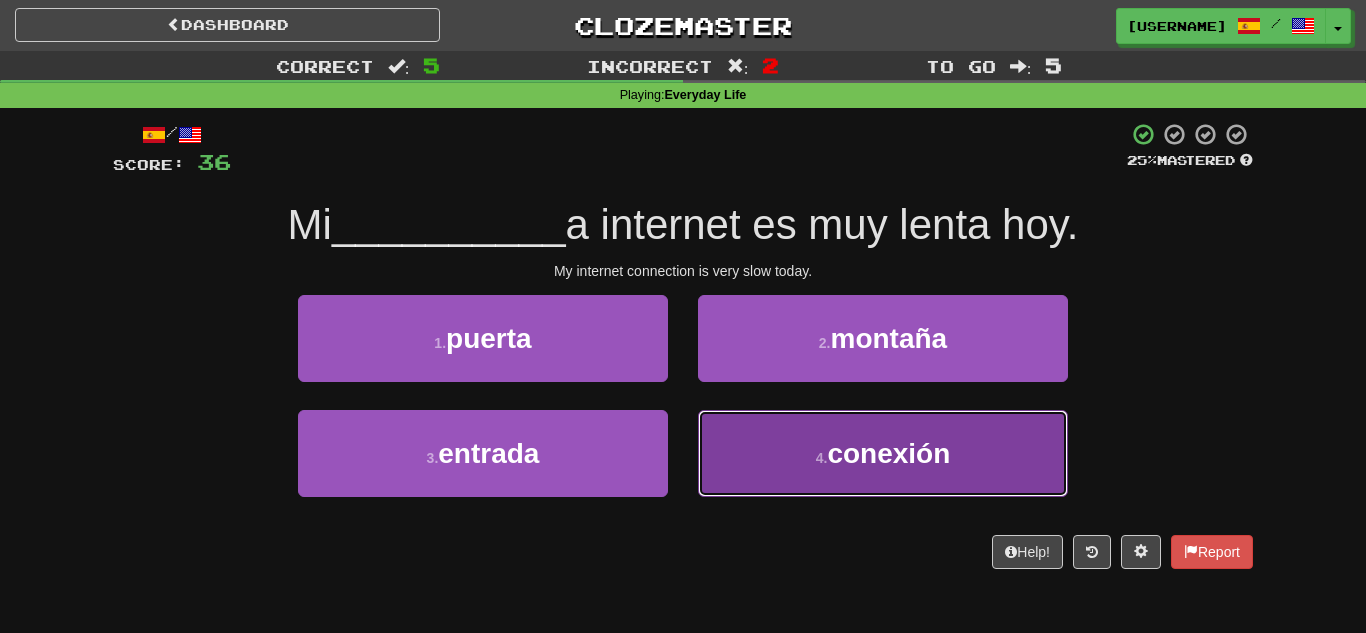 click on "conexión" at bounding box center [888, 453] 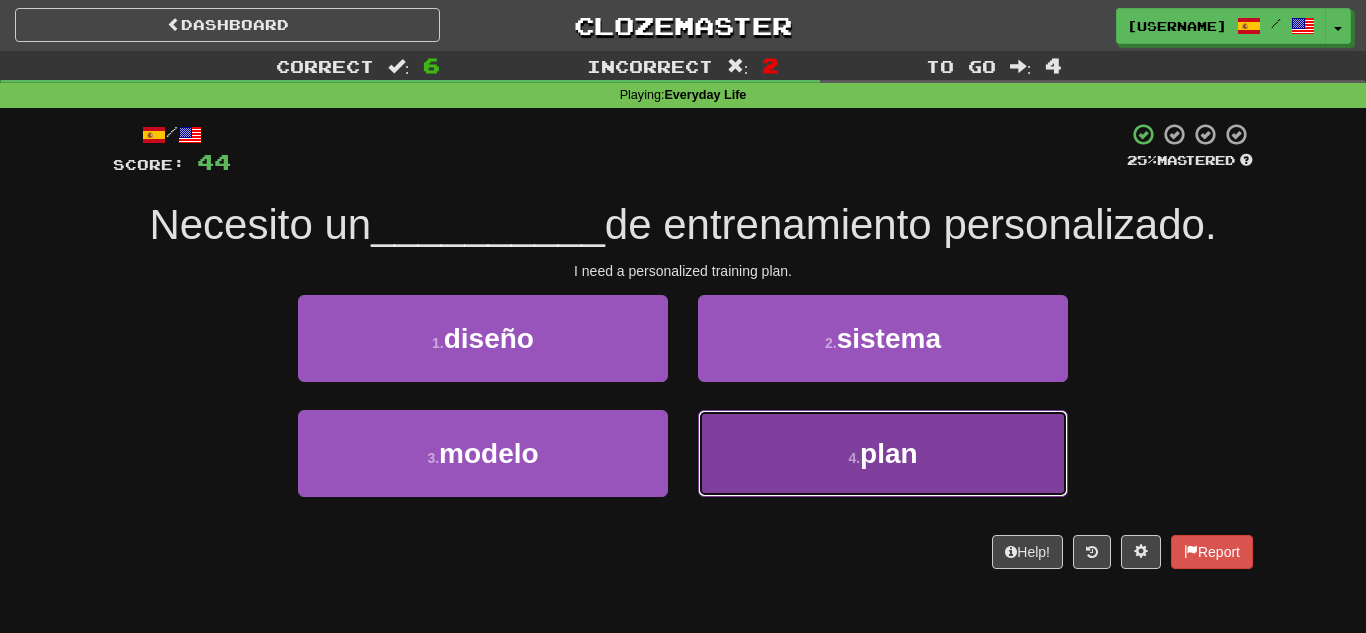 click on "plan" at bounding box center [889, 453] 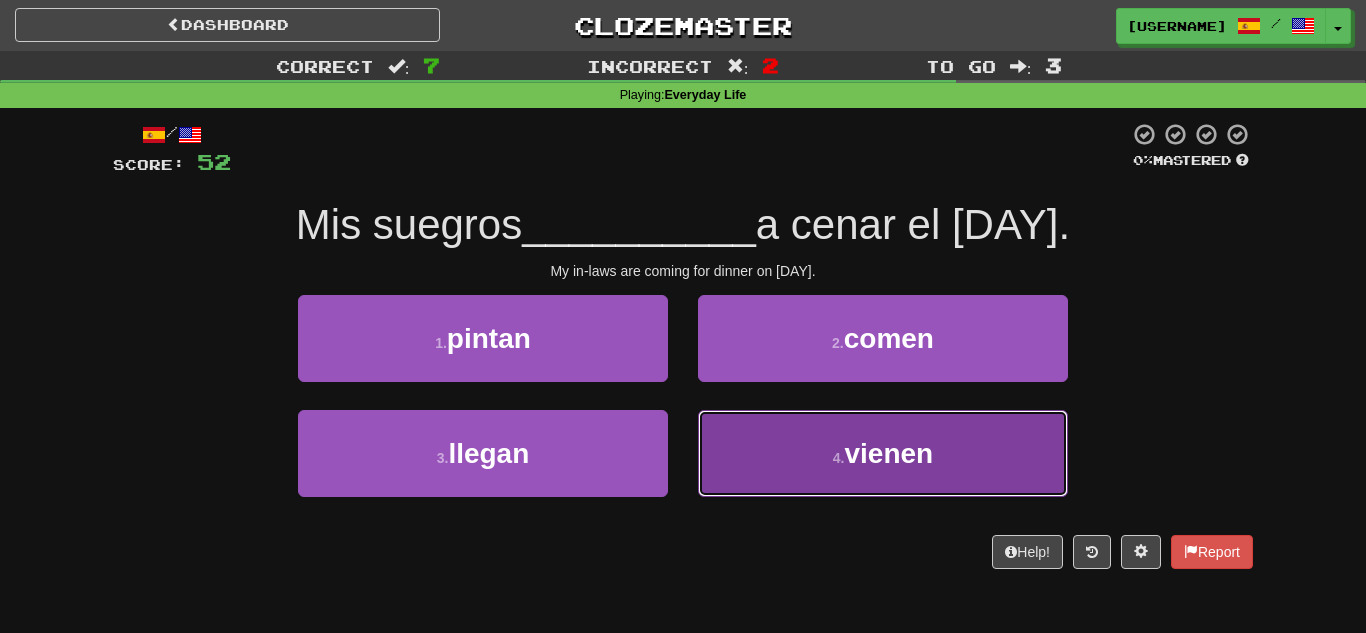 click on "4 .  vienen" at bounding box center (883, 453) 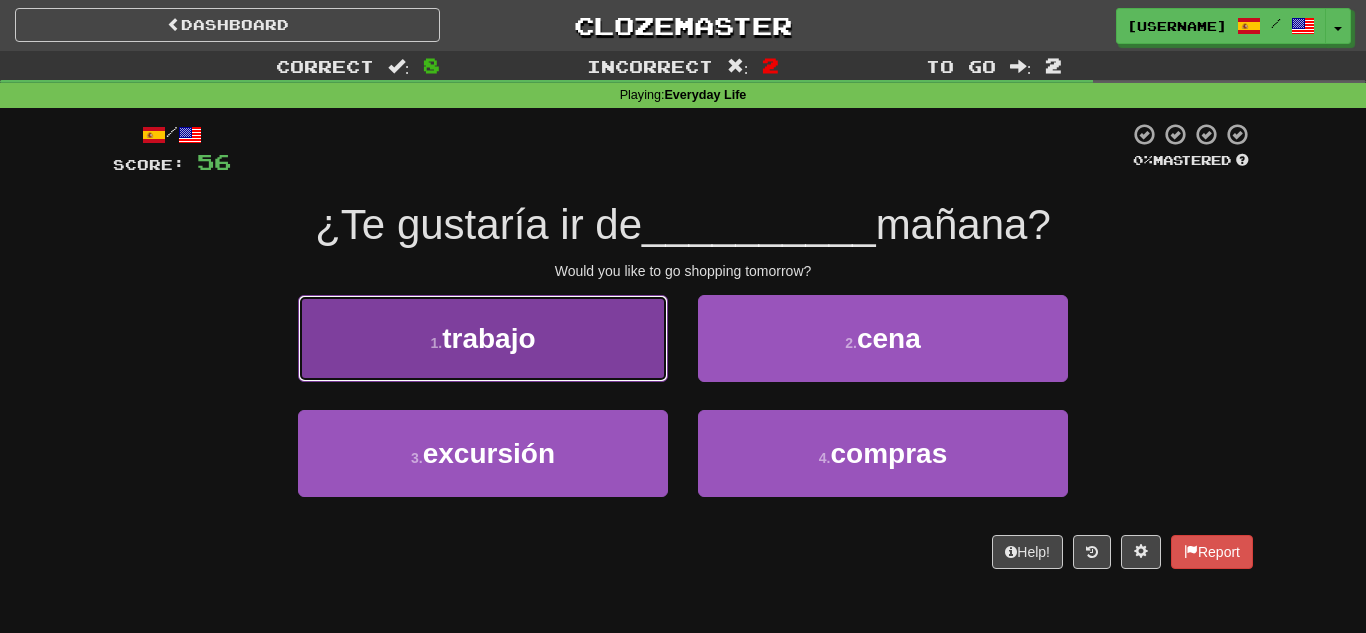 click on "1 .  trabajo" at bounding box center (483, 338) 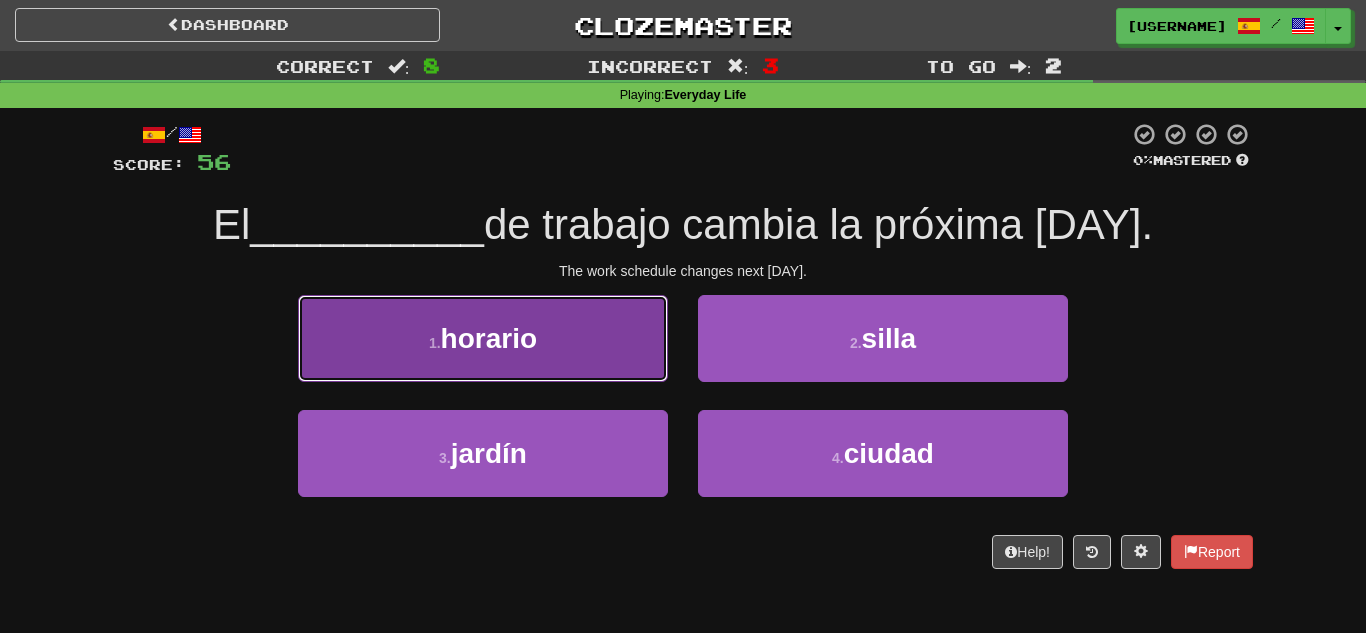click on "horario" at bounding box center [489, 338] 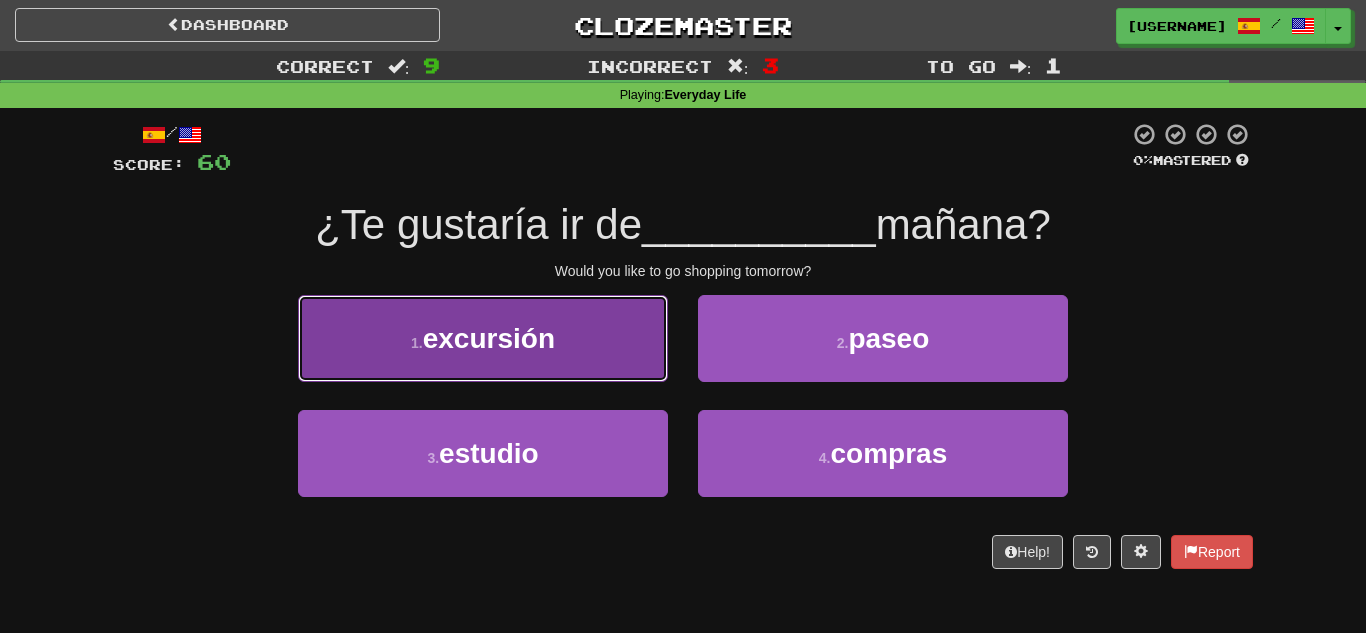 click on "excursión" at bounding box center (489, 338) 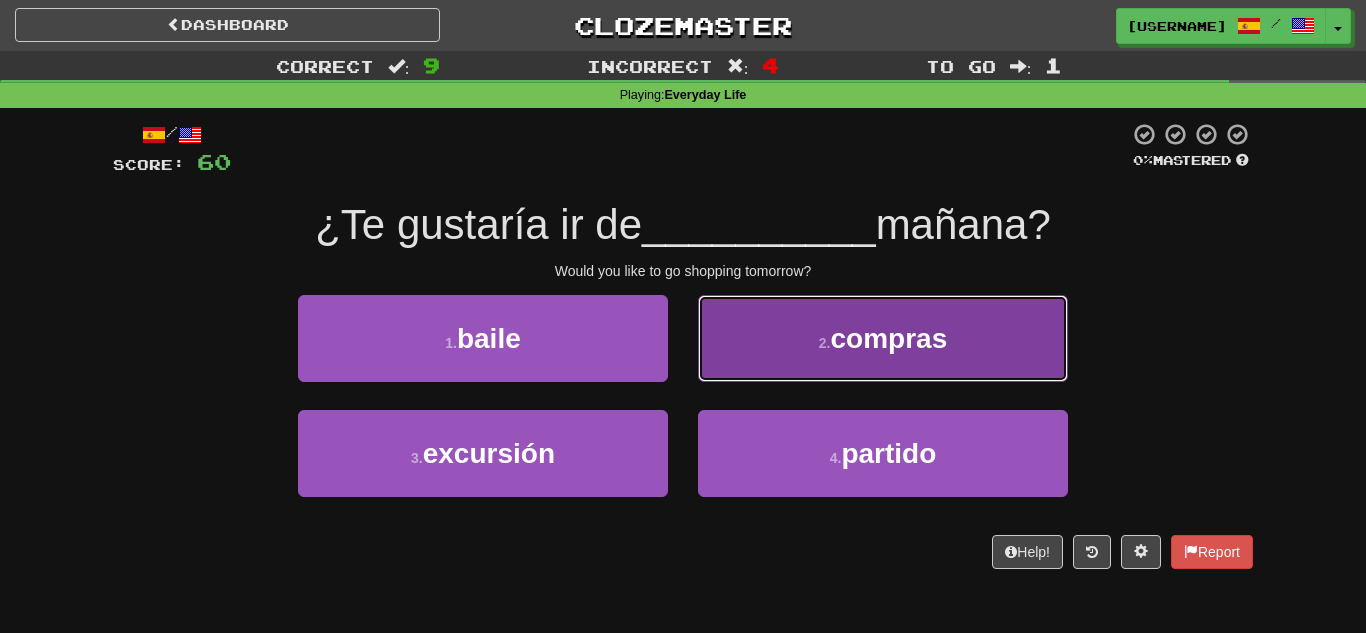 click on "2 .  compras" at bounding box center (883, 338) 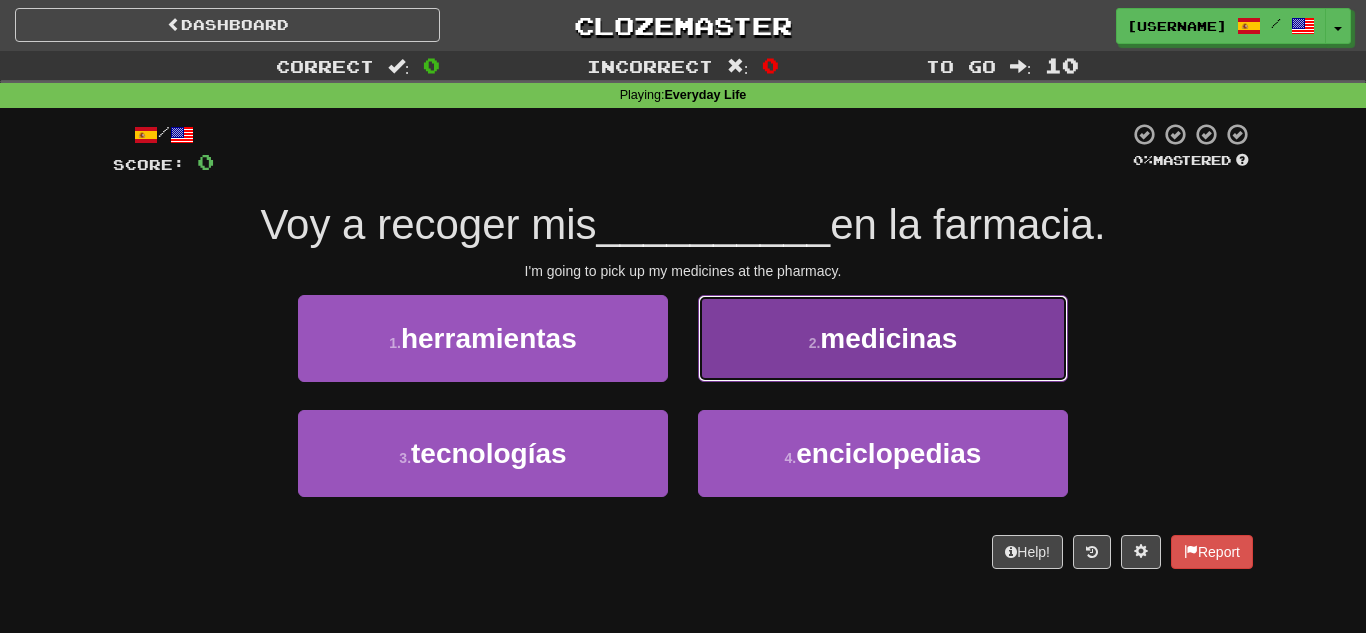 click on "2 .  medicinas" at bounding box center (883, 338) 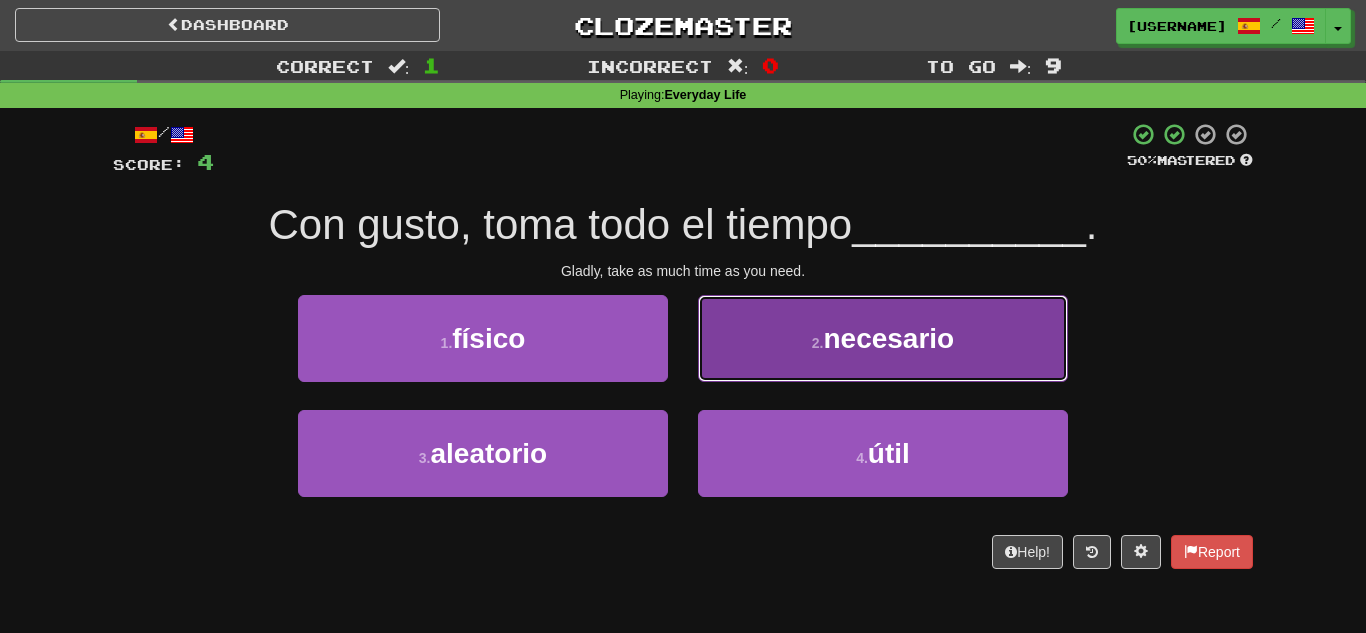 click on "2 .  necesario" at bounding box center [883, 338] 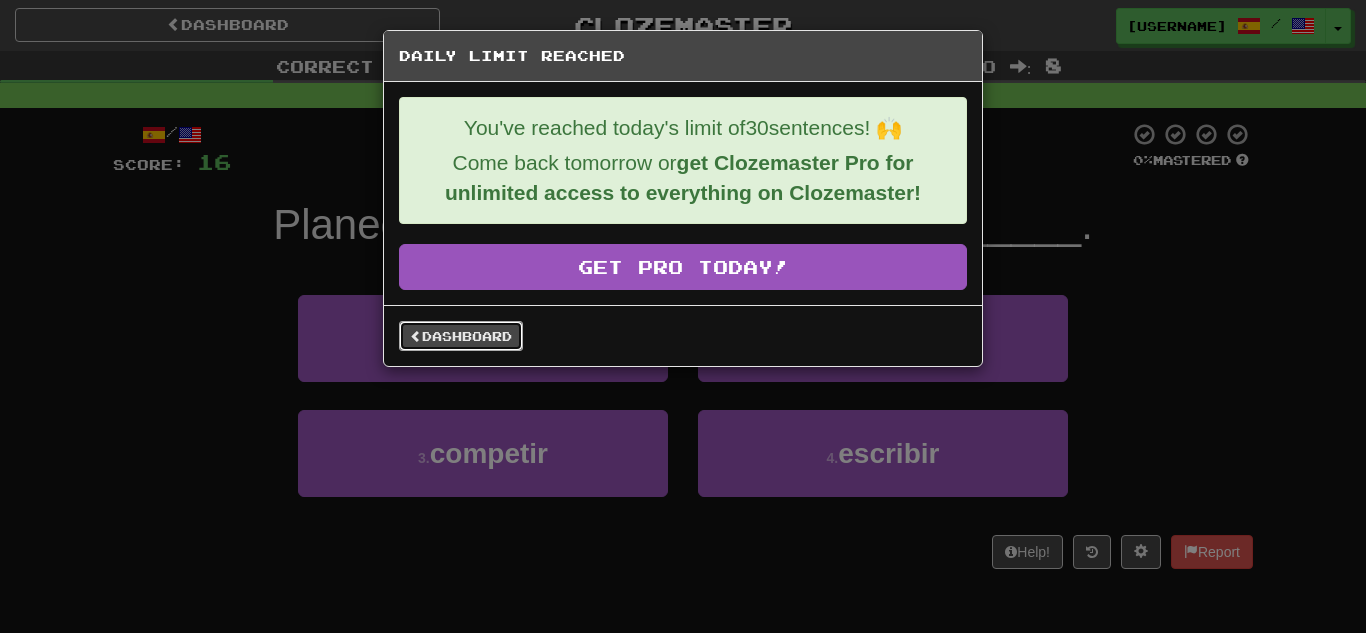 click on "Dashboard" at bounding box center [461, 336] 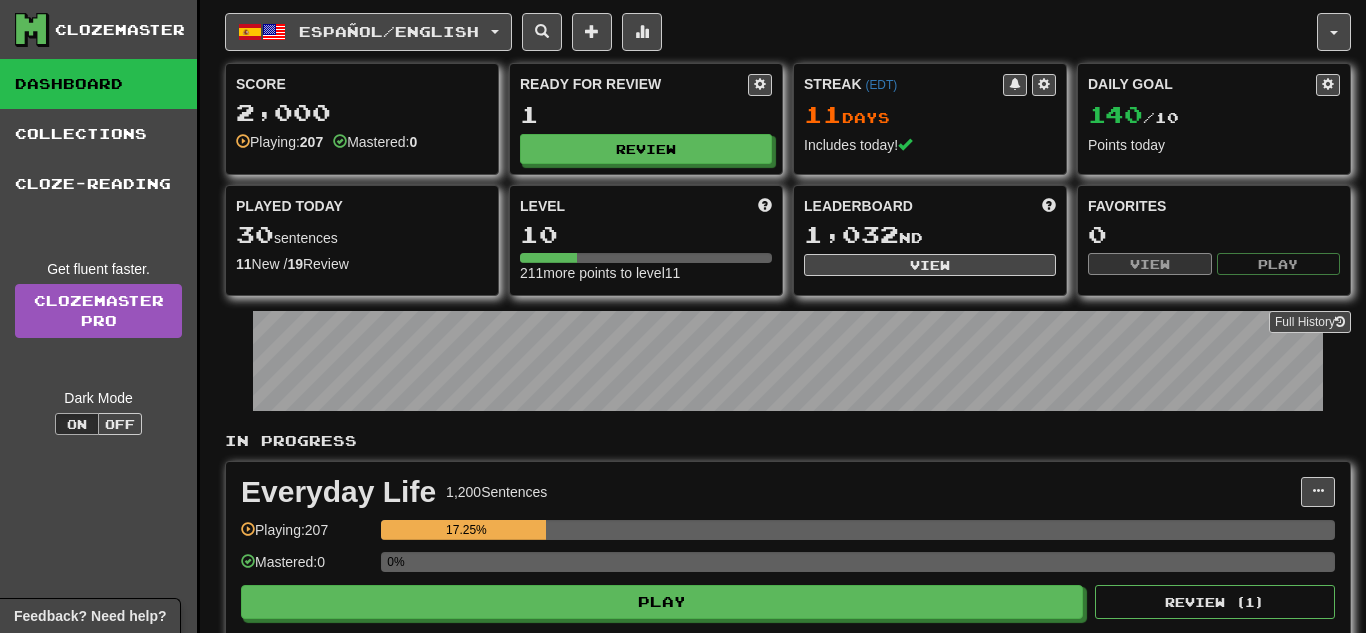 scroll, scrollTop: 0, scrollLeft: 0, axis: both 